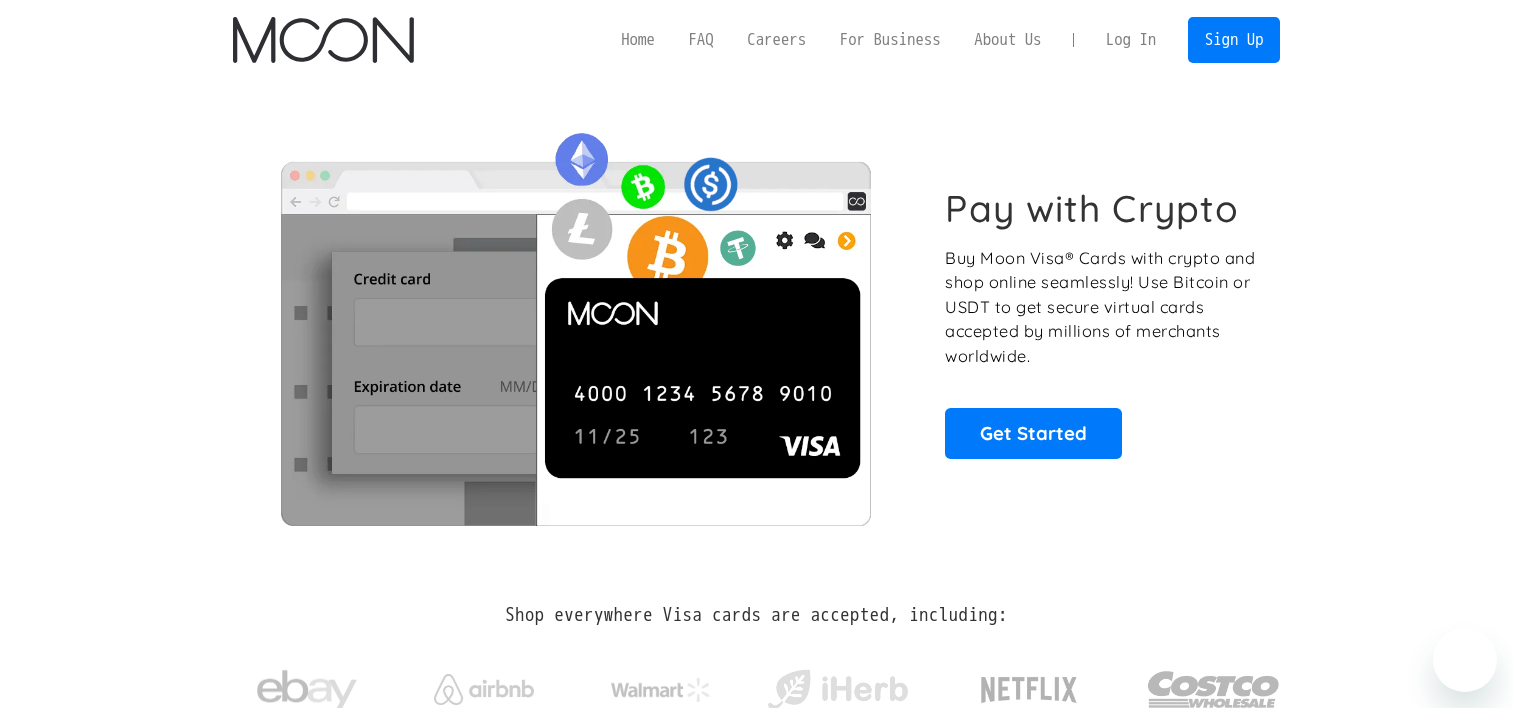 scroll, scrollTop: 0, scrollLeft: 0, axis: both 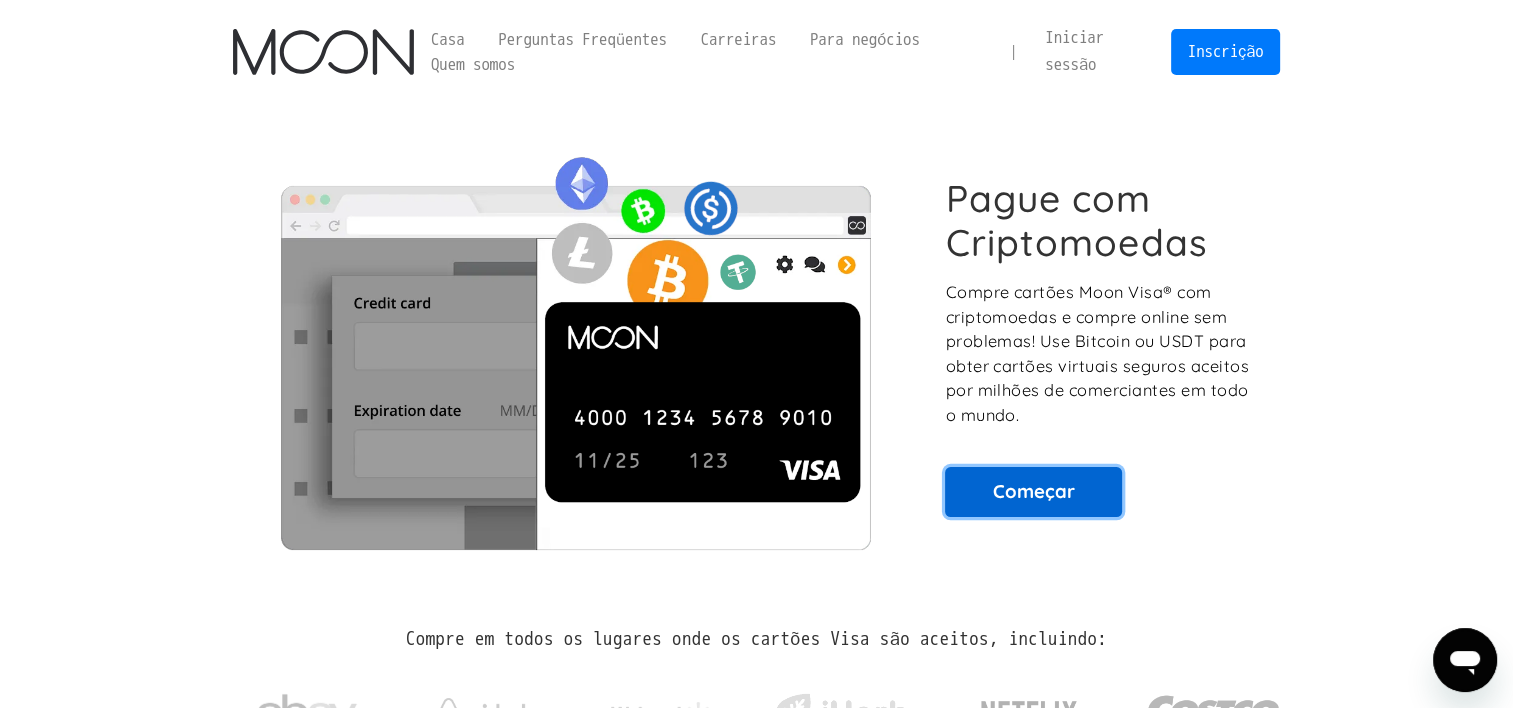click on "Começar" at bounding box center (1033, 492) 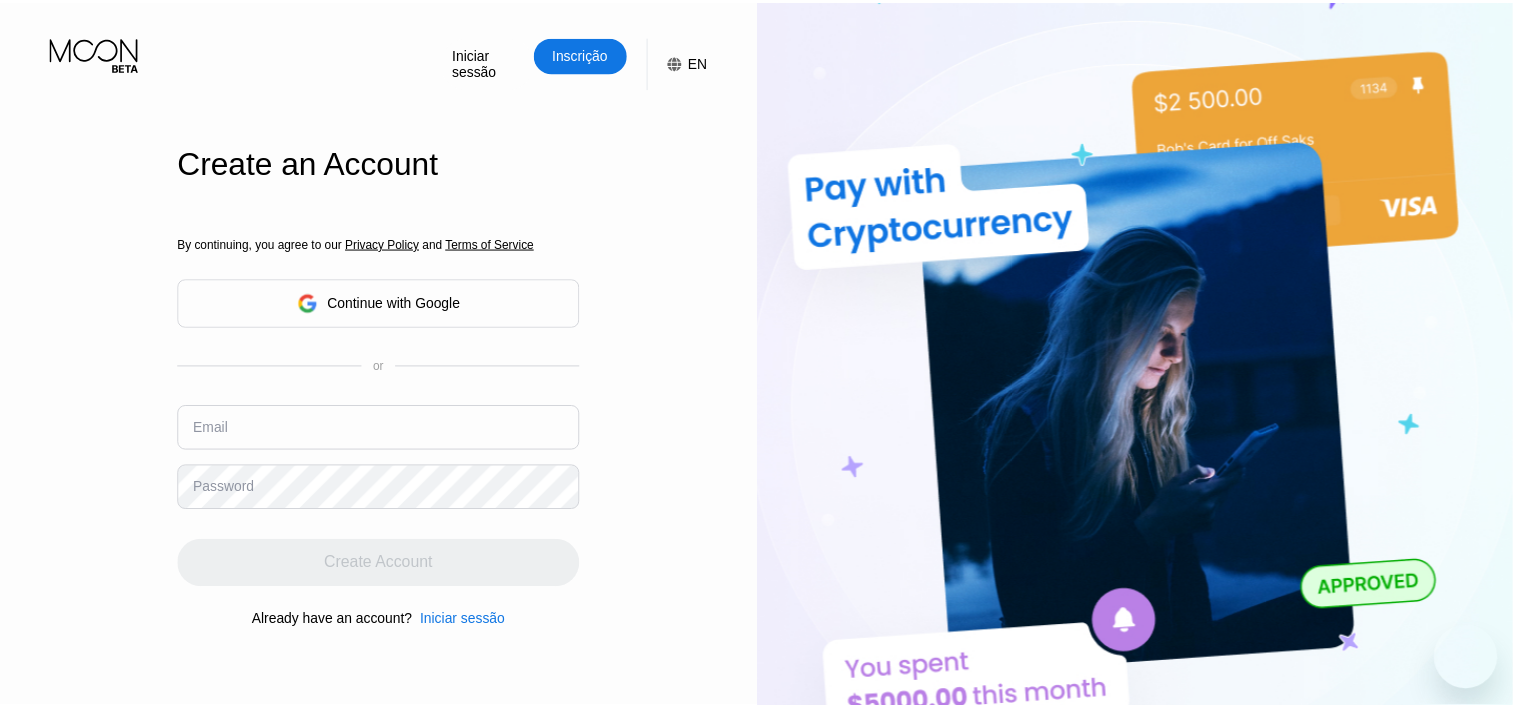 scroll, scrollTop: 0, scrollLeft: 0, axis: both 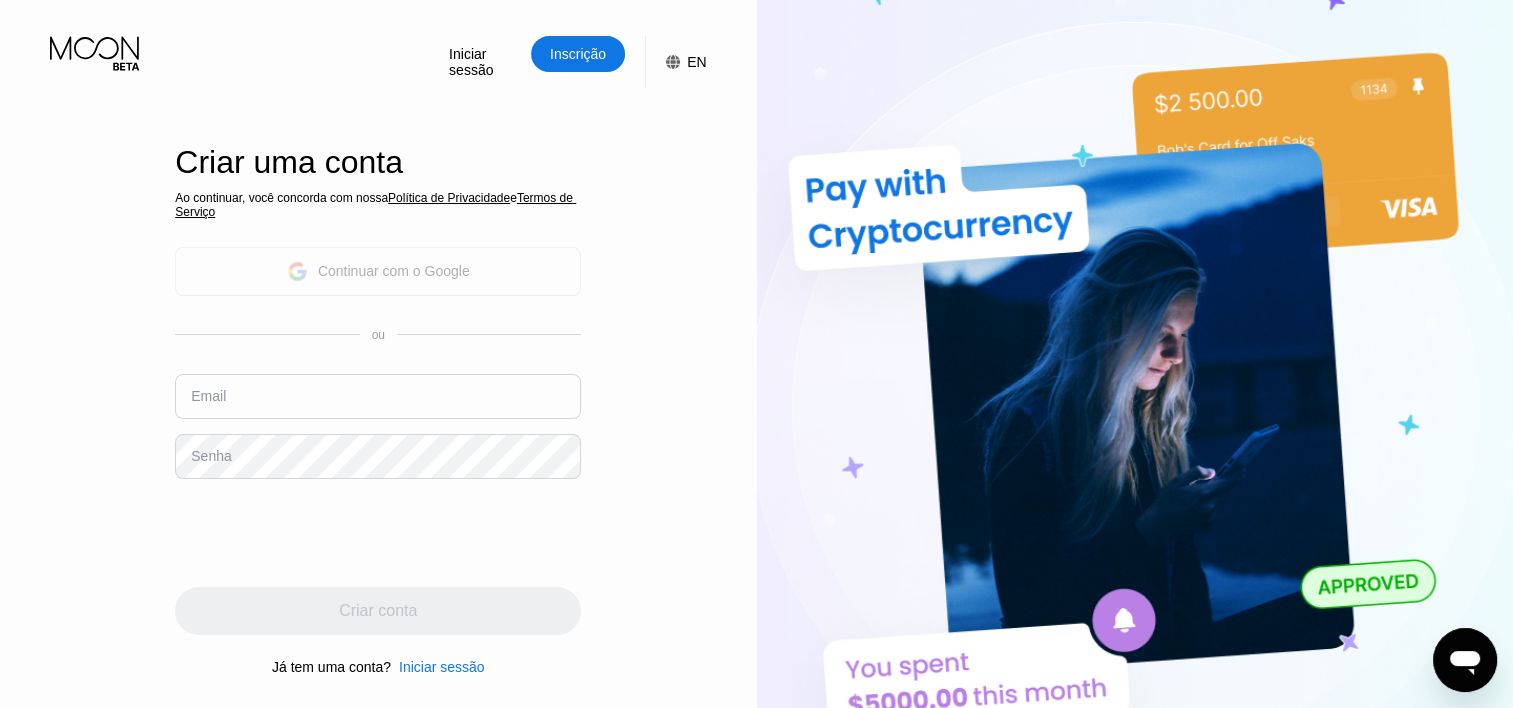 click on "Continuar com o Google" at bounding box center [378, 271] 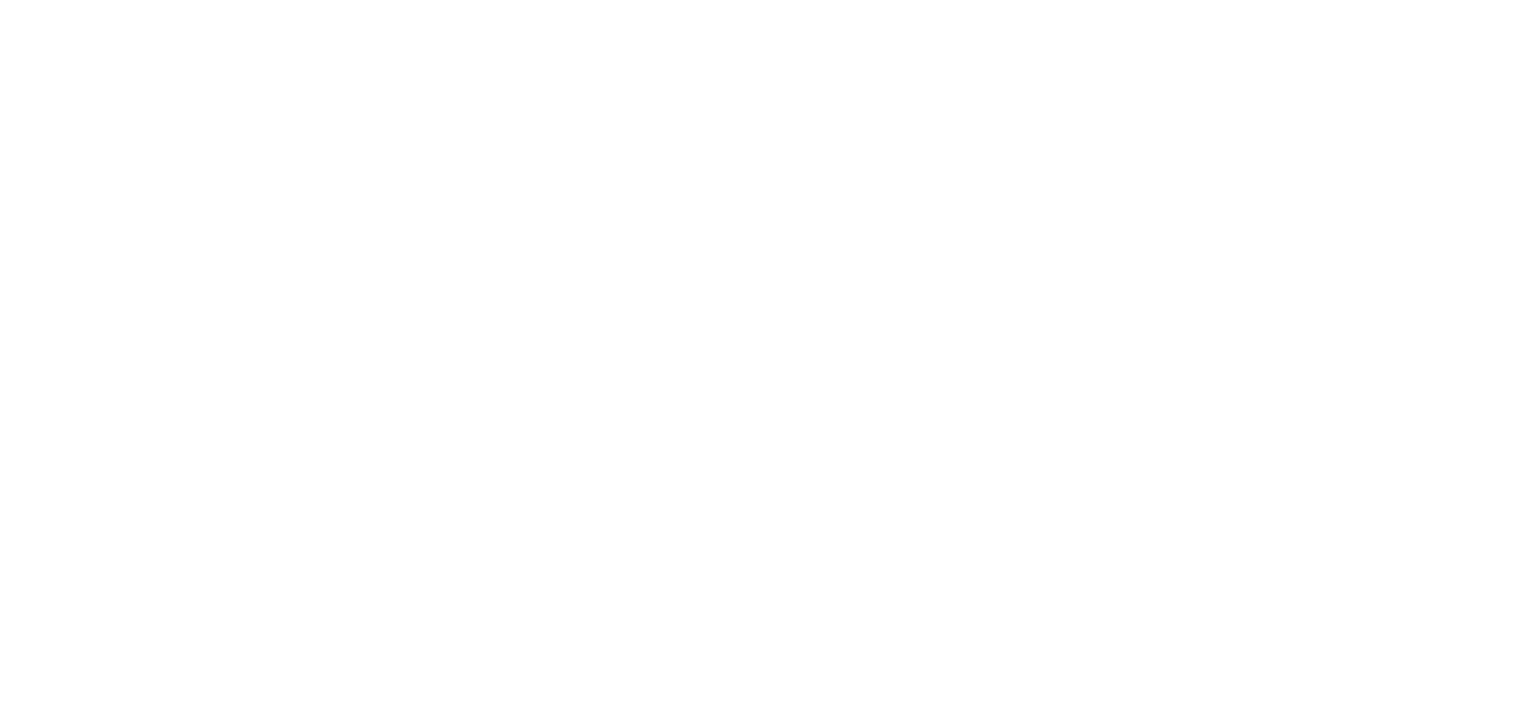scroll, scrollTop: 0, scrollLeft: 0, axis: both 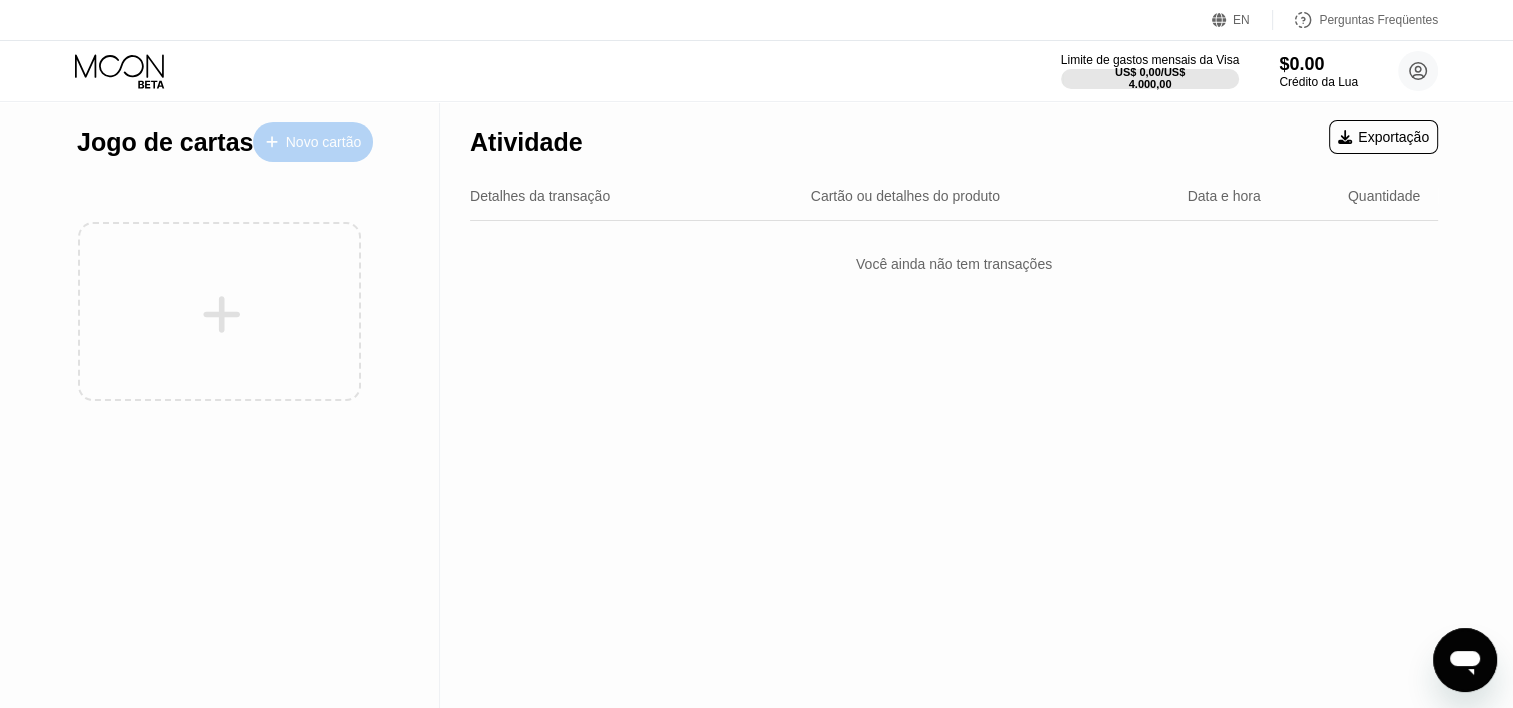click on "Novo cartão" at bounding box center (313, 142) 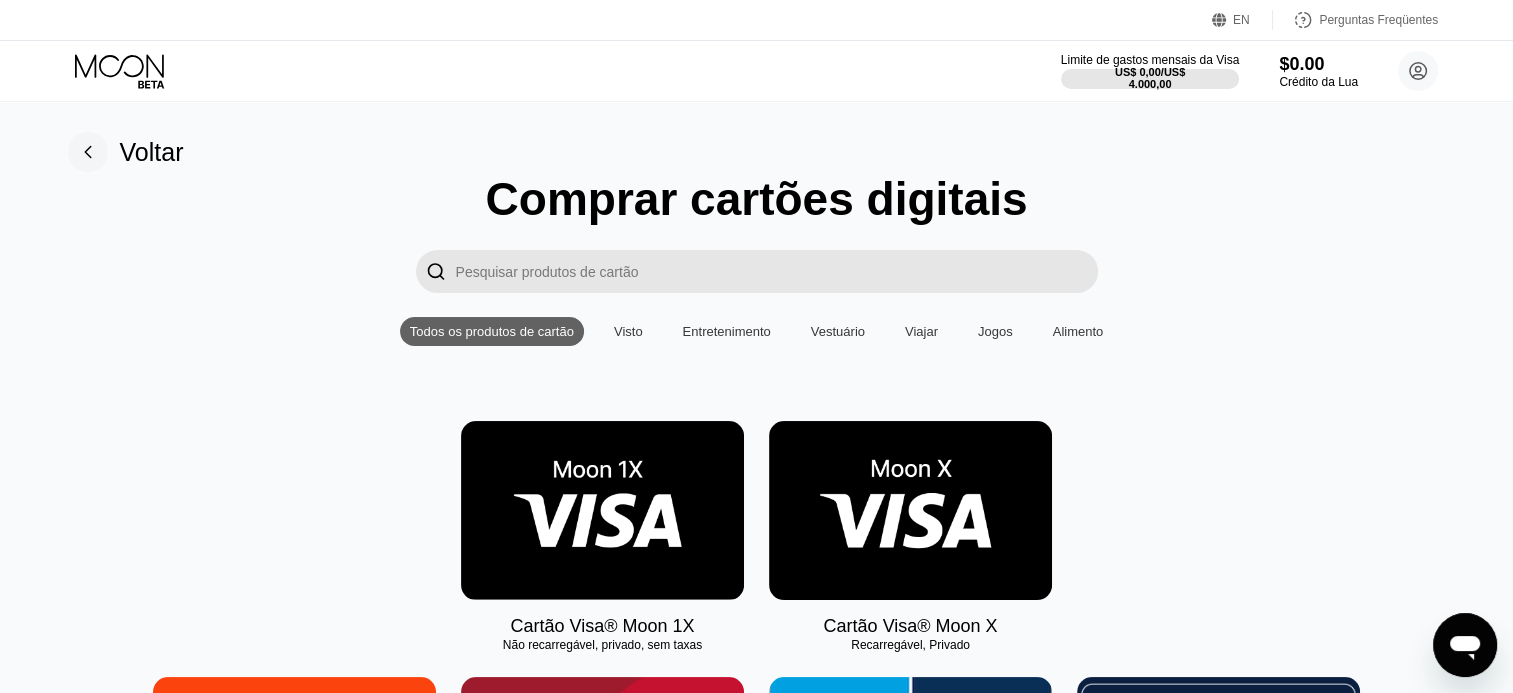 scroll, scrollTop: 200, scrollLeft: 0, axis: vertical 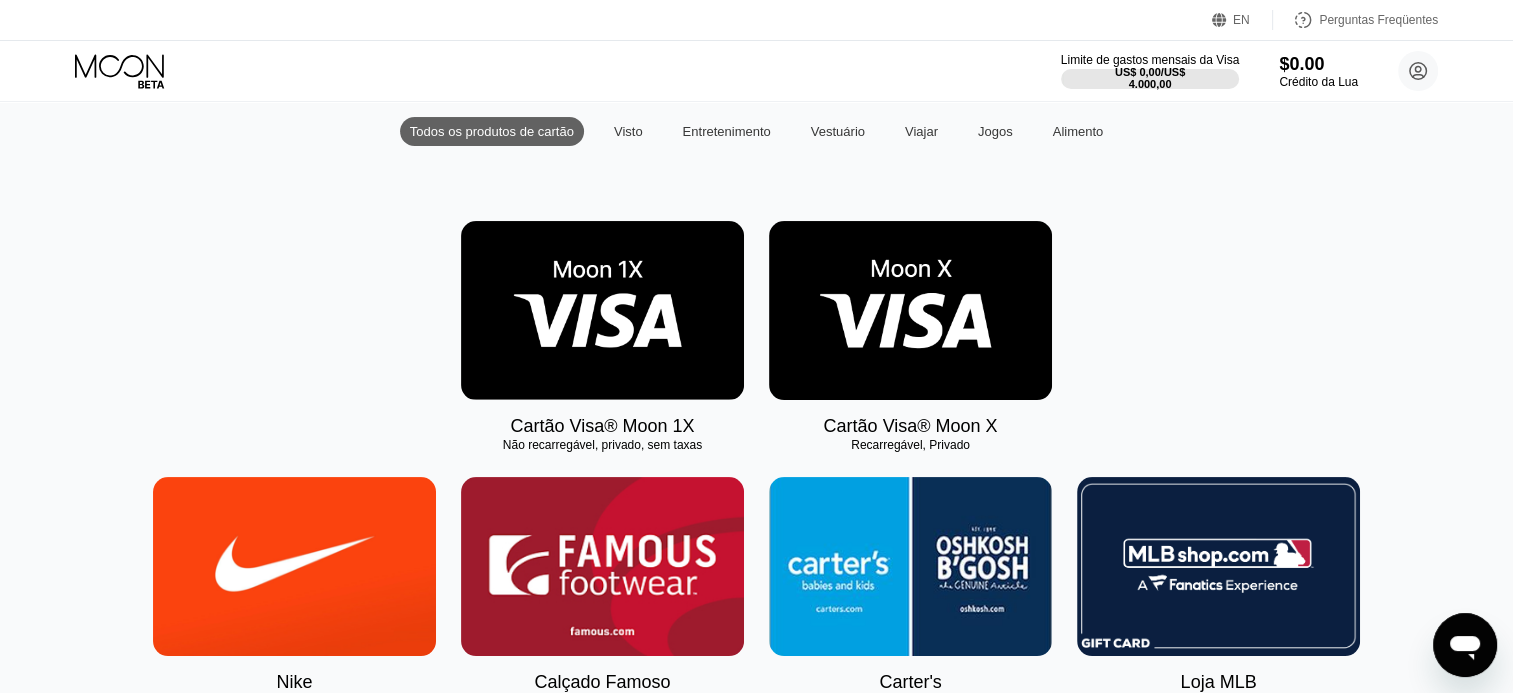 click at bounding box center [910, 310] 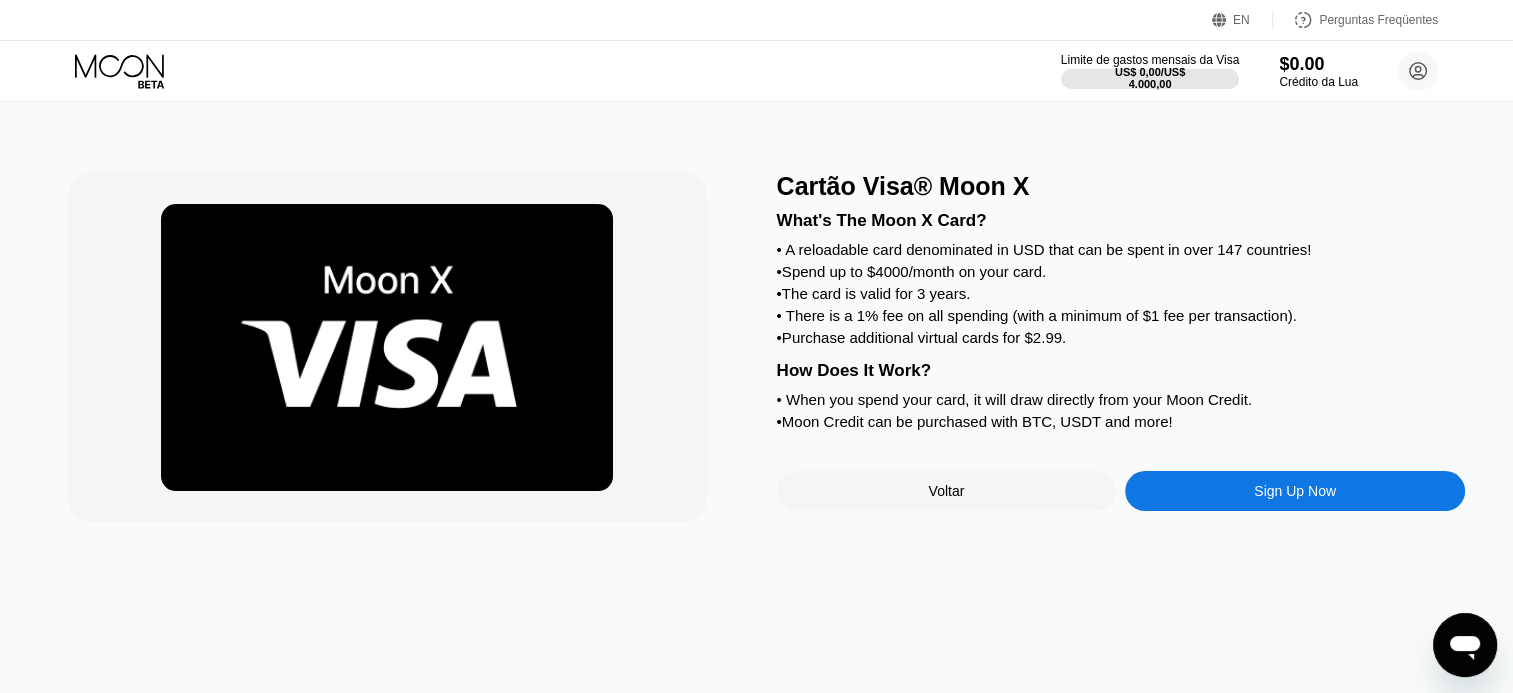 scroll, scrollTop: 0, scrollLeft: 0, axis: both 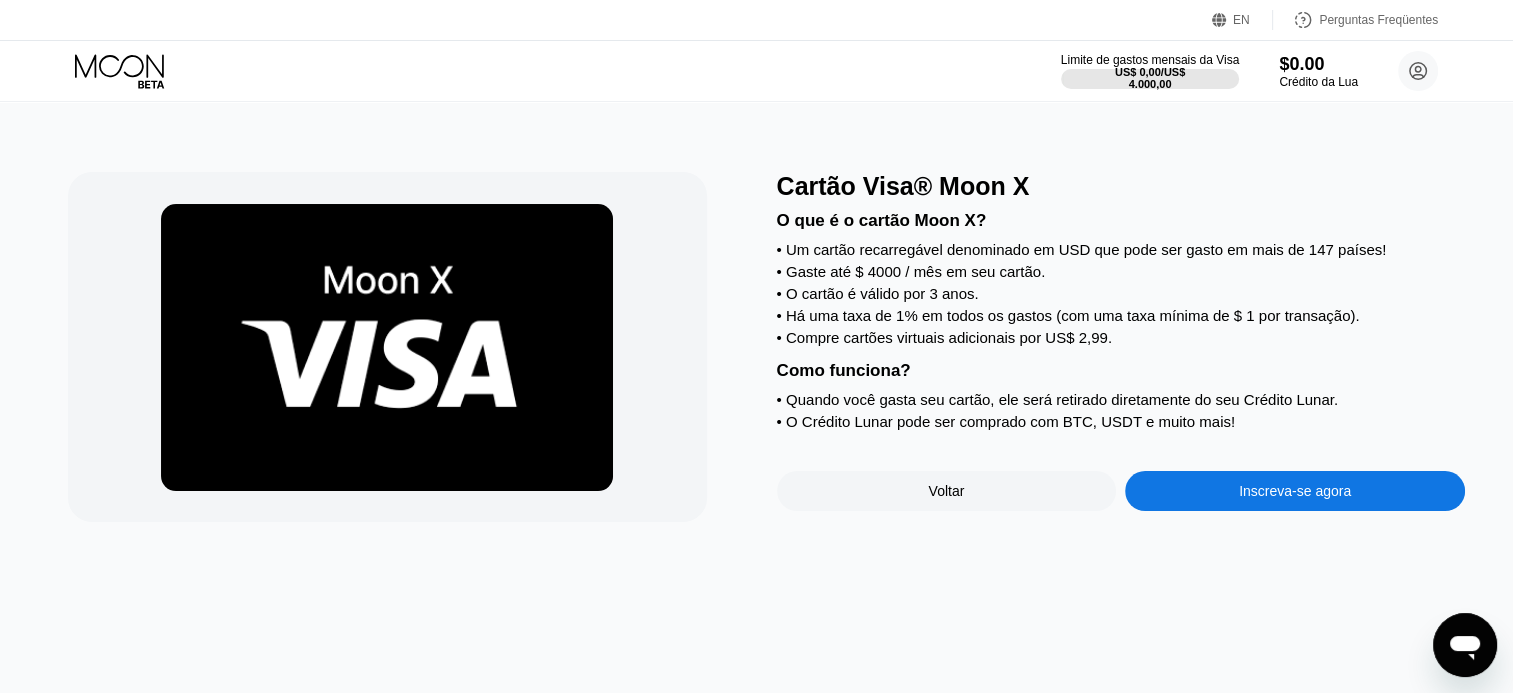 click on "Voltar" at bounding box center [947, 491] 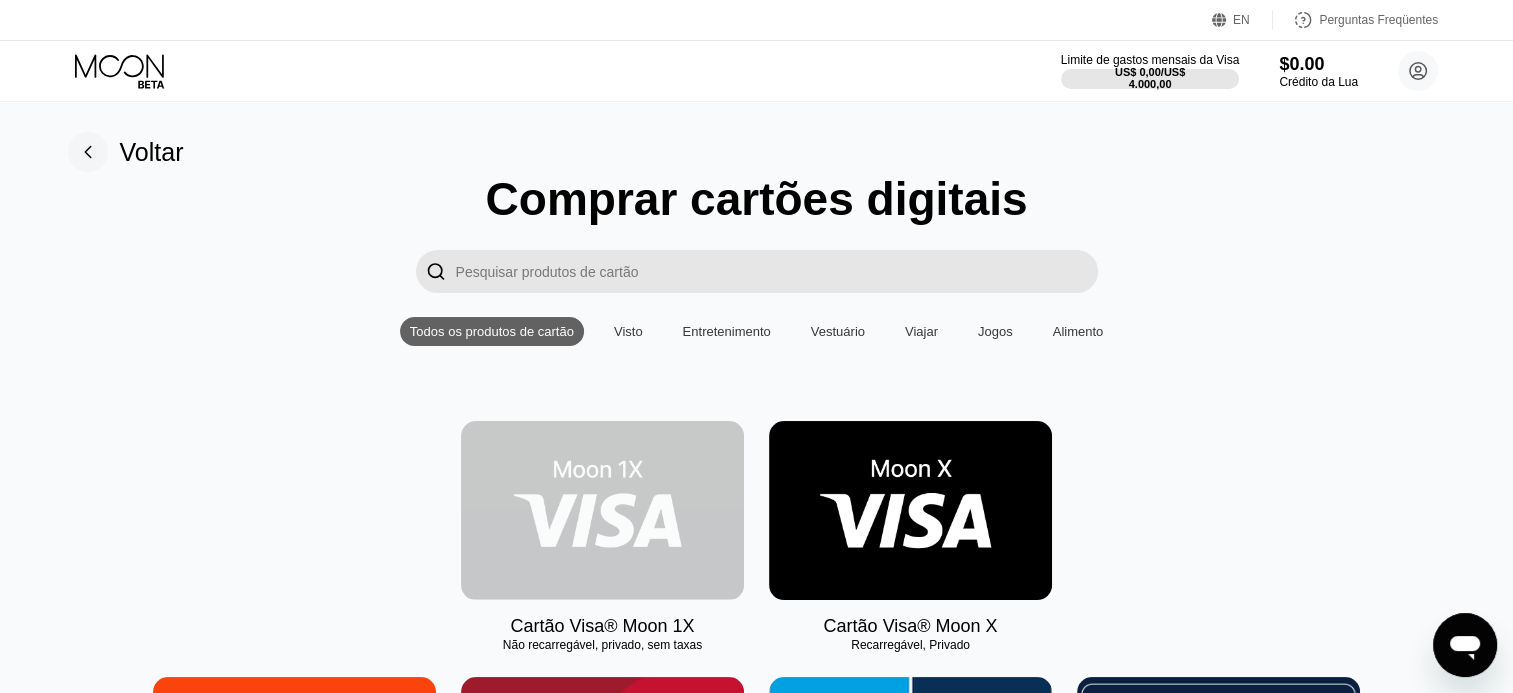 click at bounding box center [602, 510] 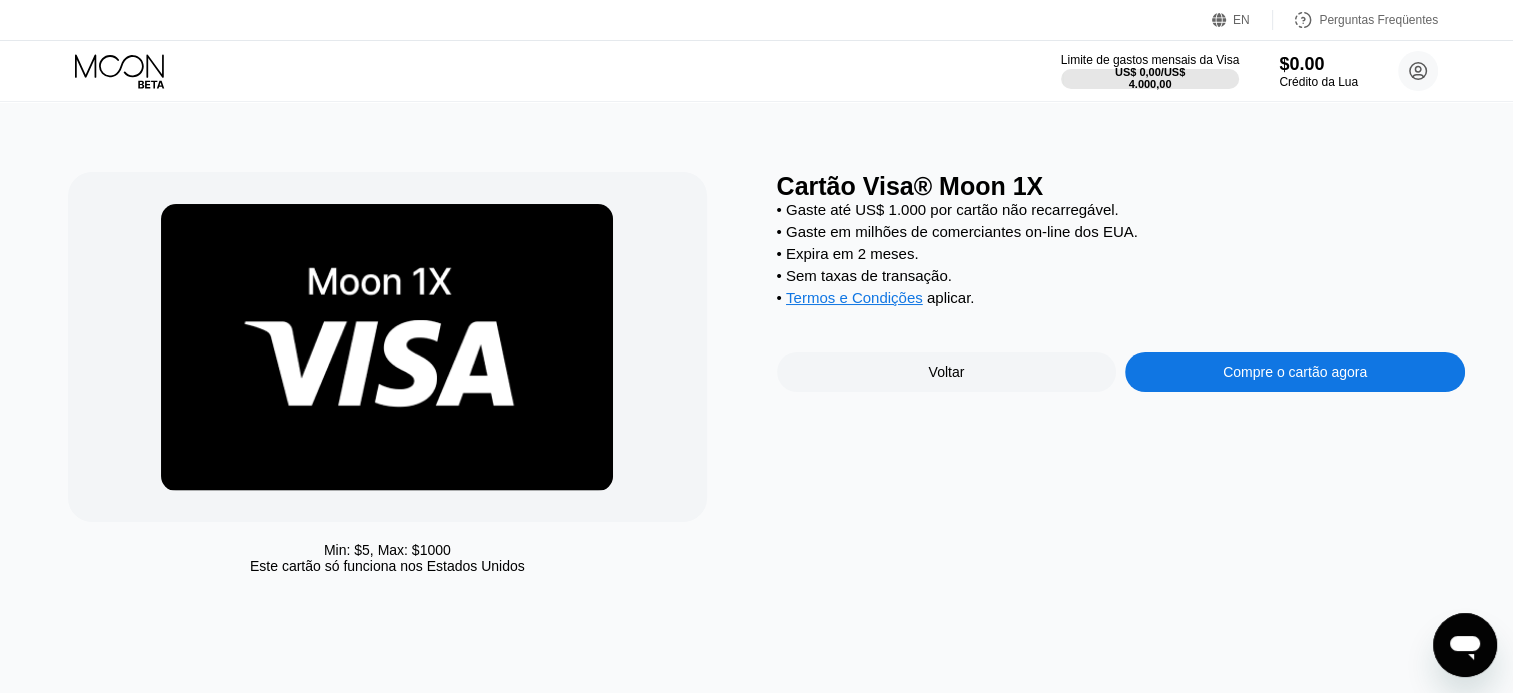 click on "Voltar" at bounding box center [947, 372] 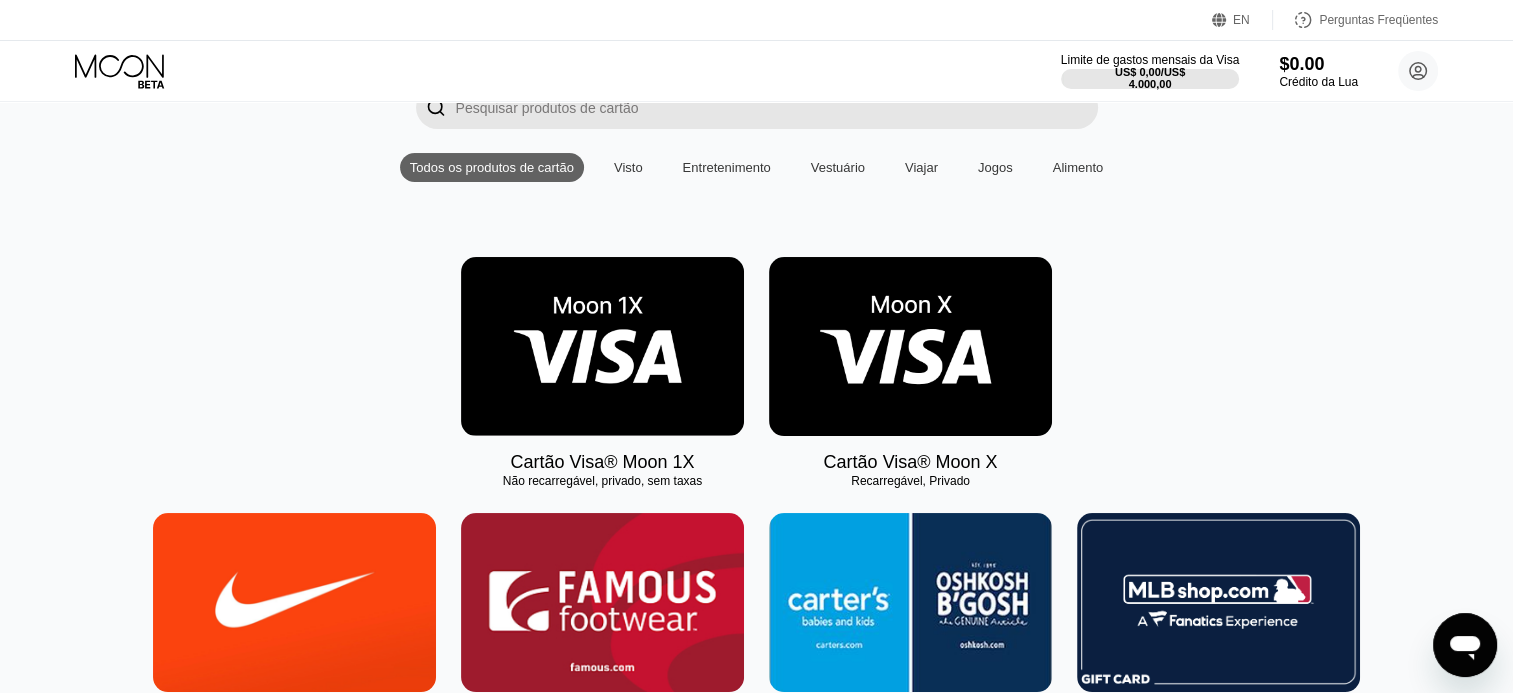 scroll, scrollTop: 300, scrollLeft: 0, axis: vertical 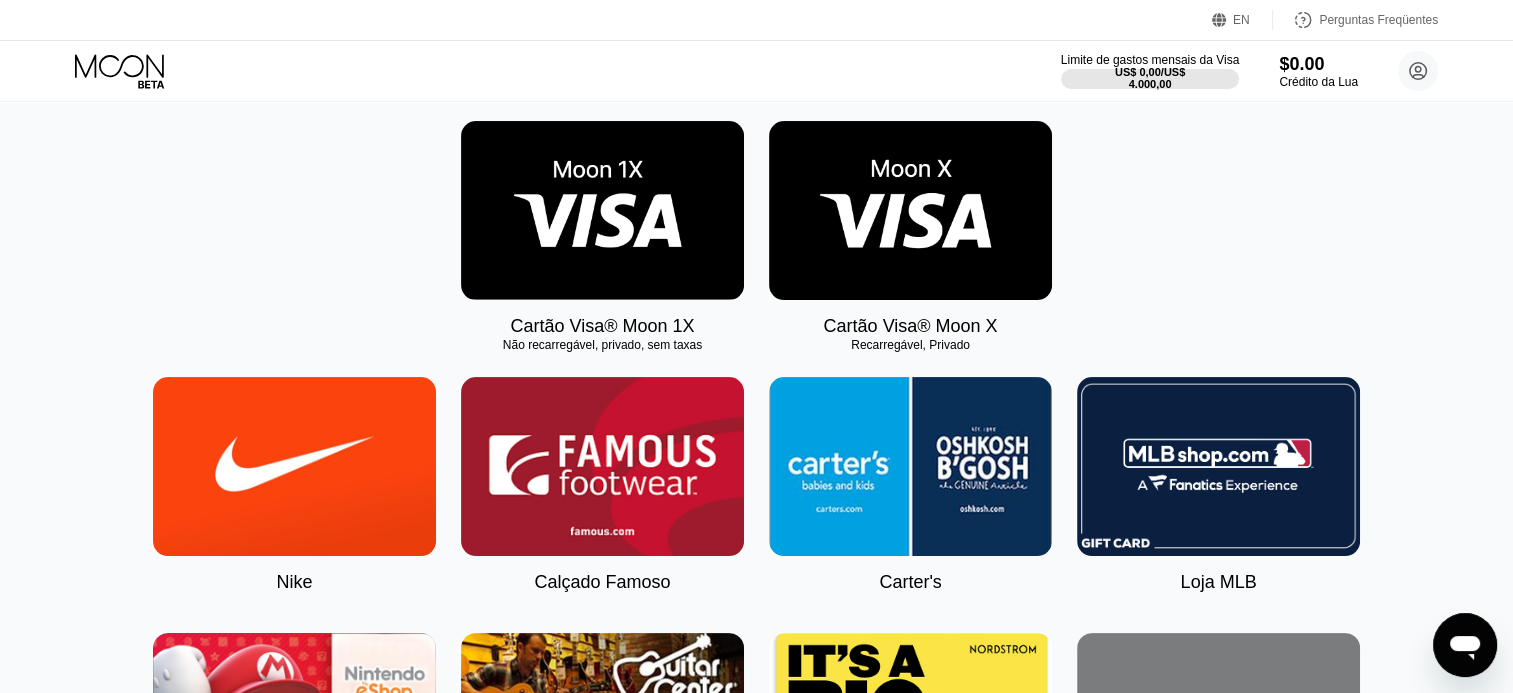 click at bounding box center [910, 210] 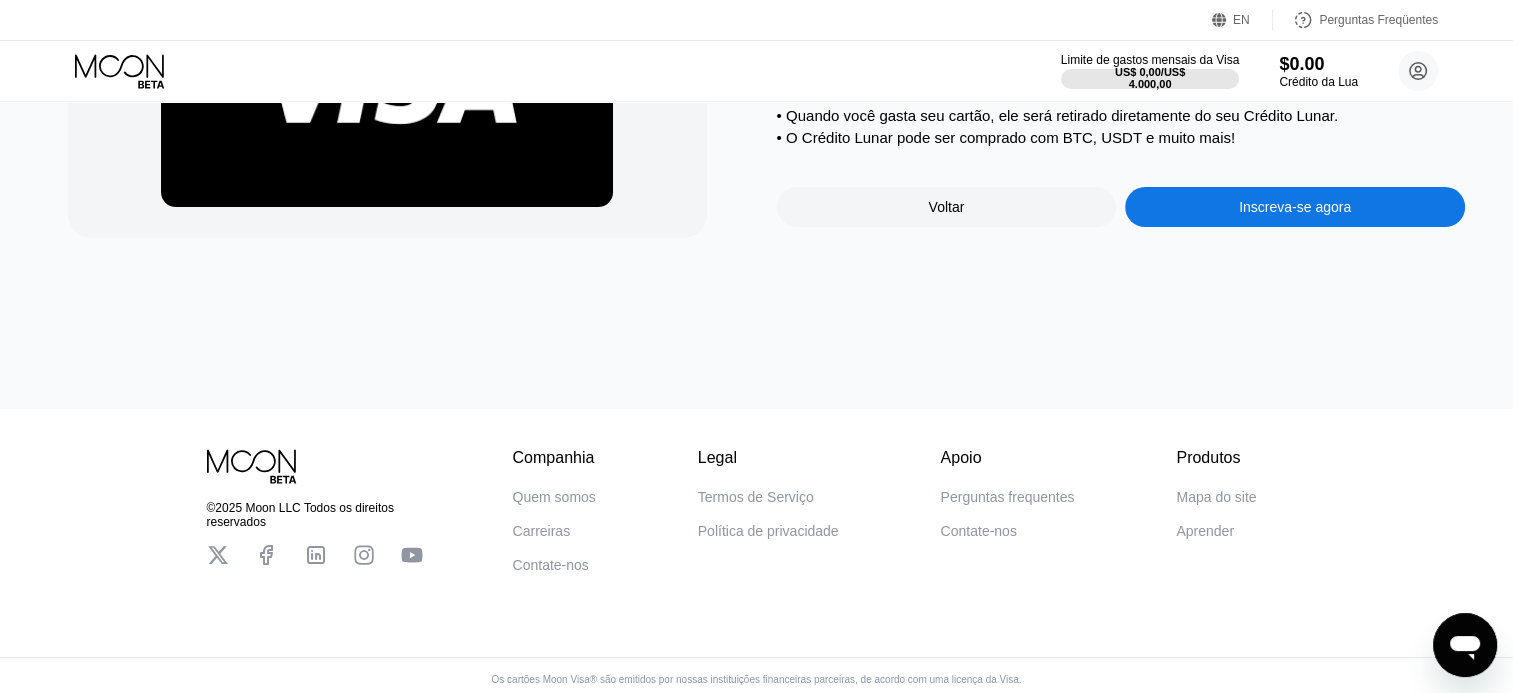 scroll, scrollTop: 300, scrollLeft: 0, axis: vertical 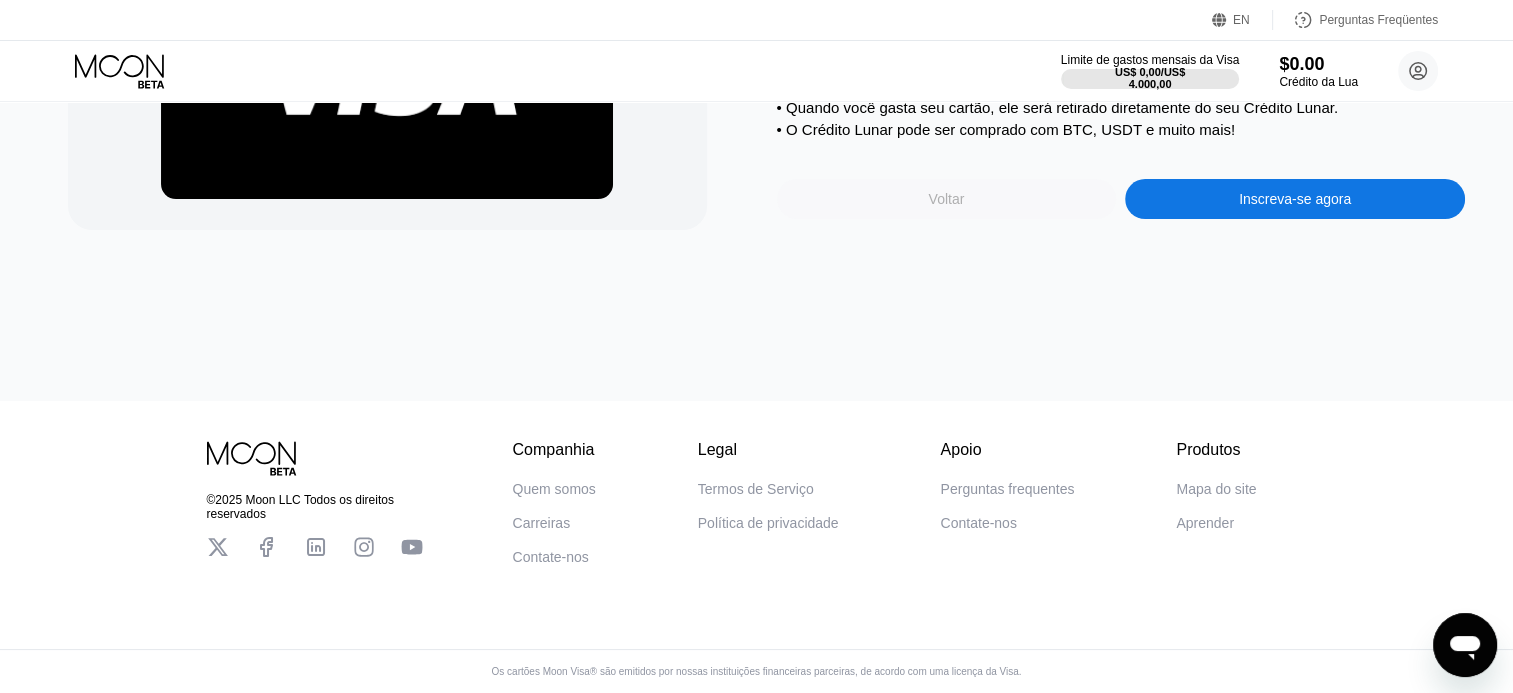 click on "Voltar" at bounding box center (947, 199) 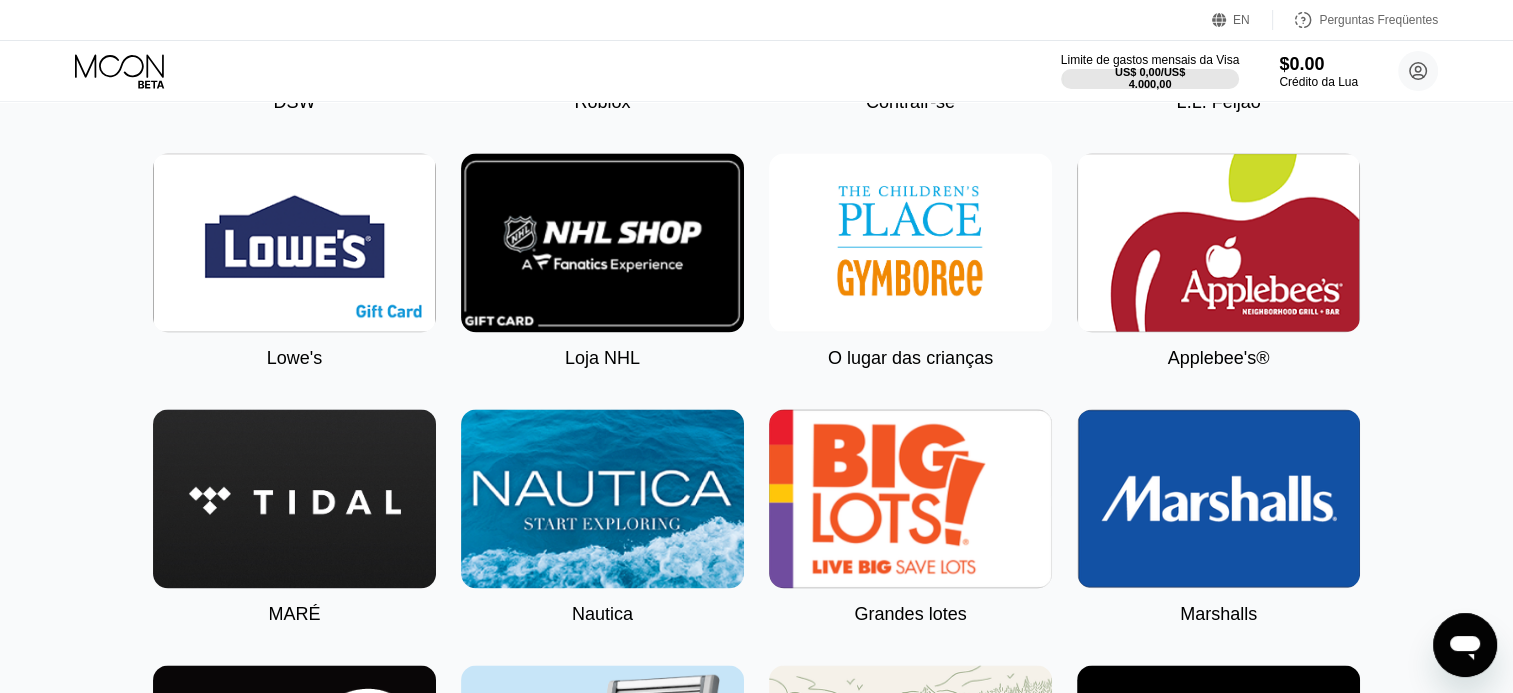scroll, scrollTop: 3000, scrollLeft: 0, axis: vertical 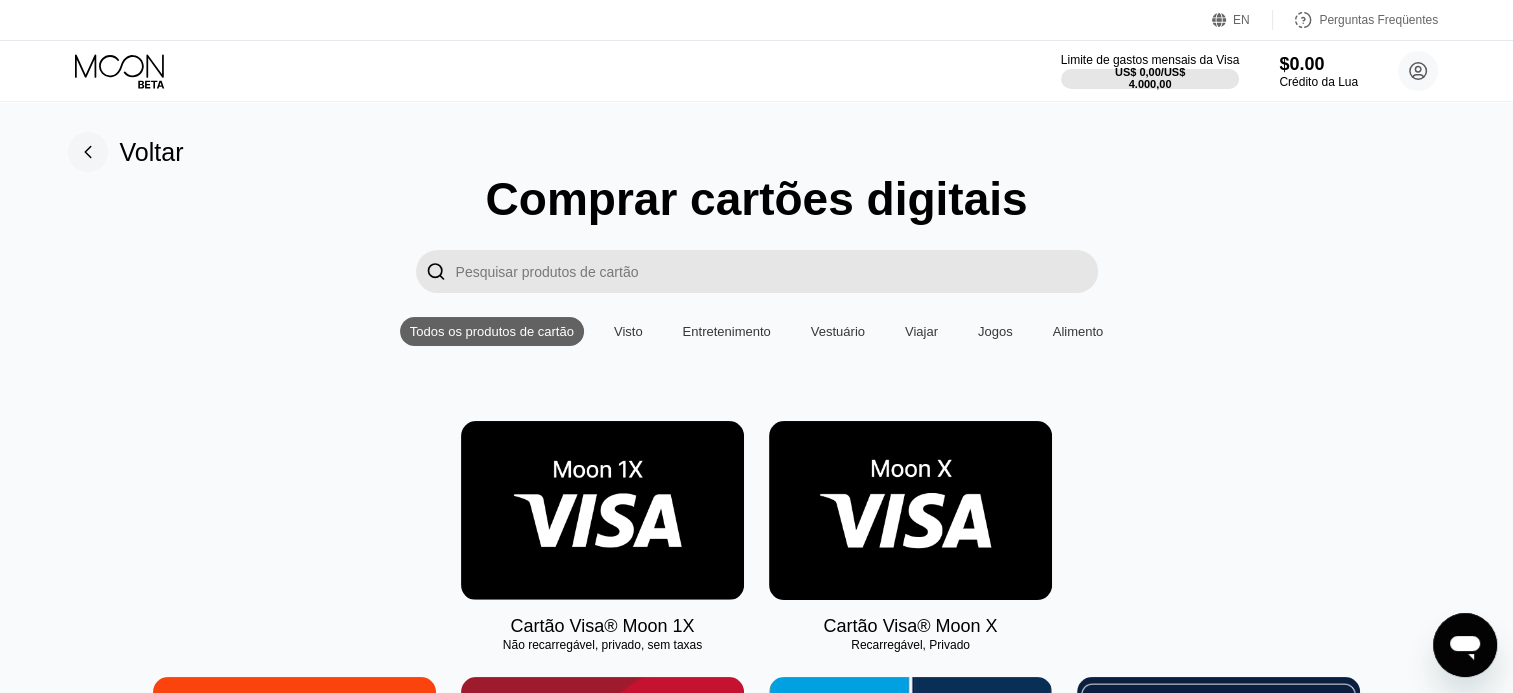 click at bounding box center (602, 510) 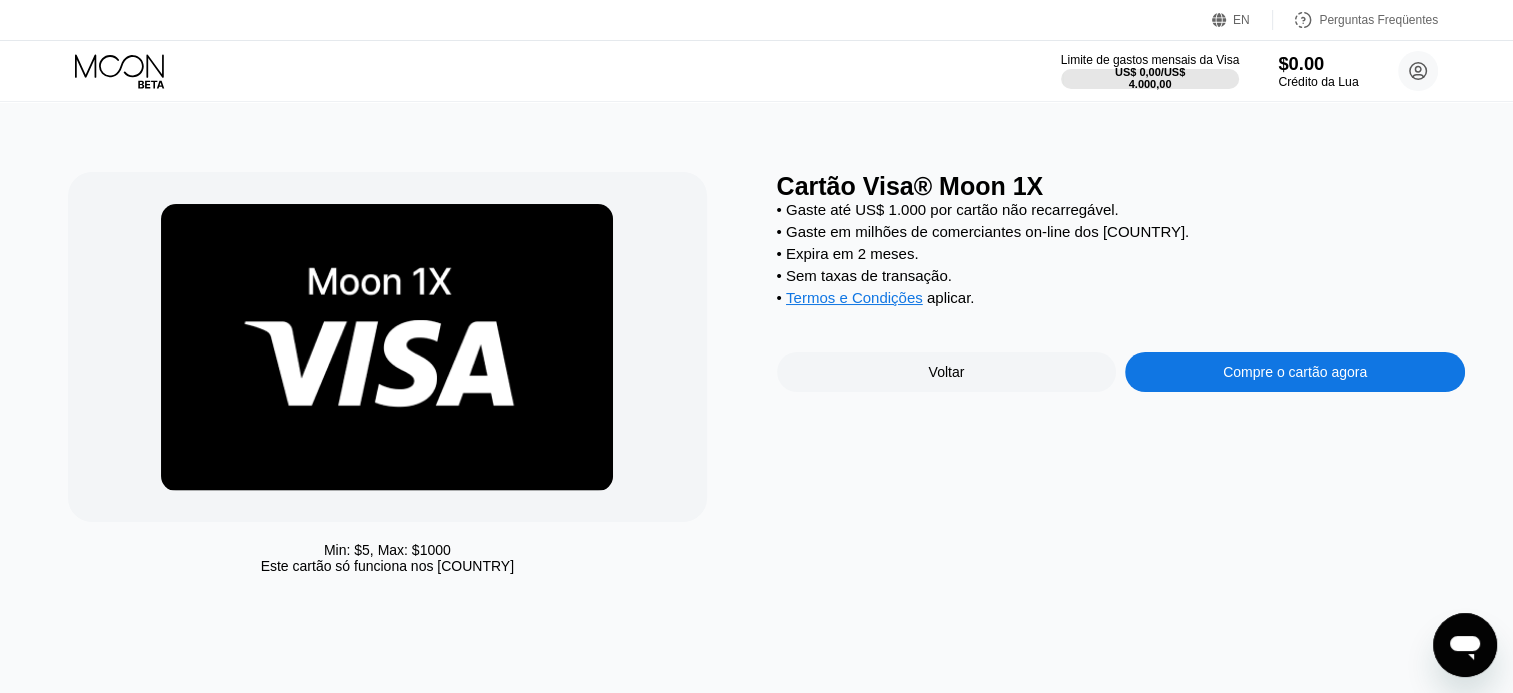click on "Crédito da Lua" at bounding box center [1318, 82] 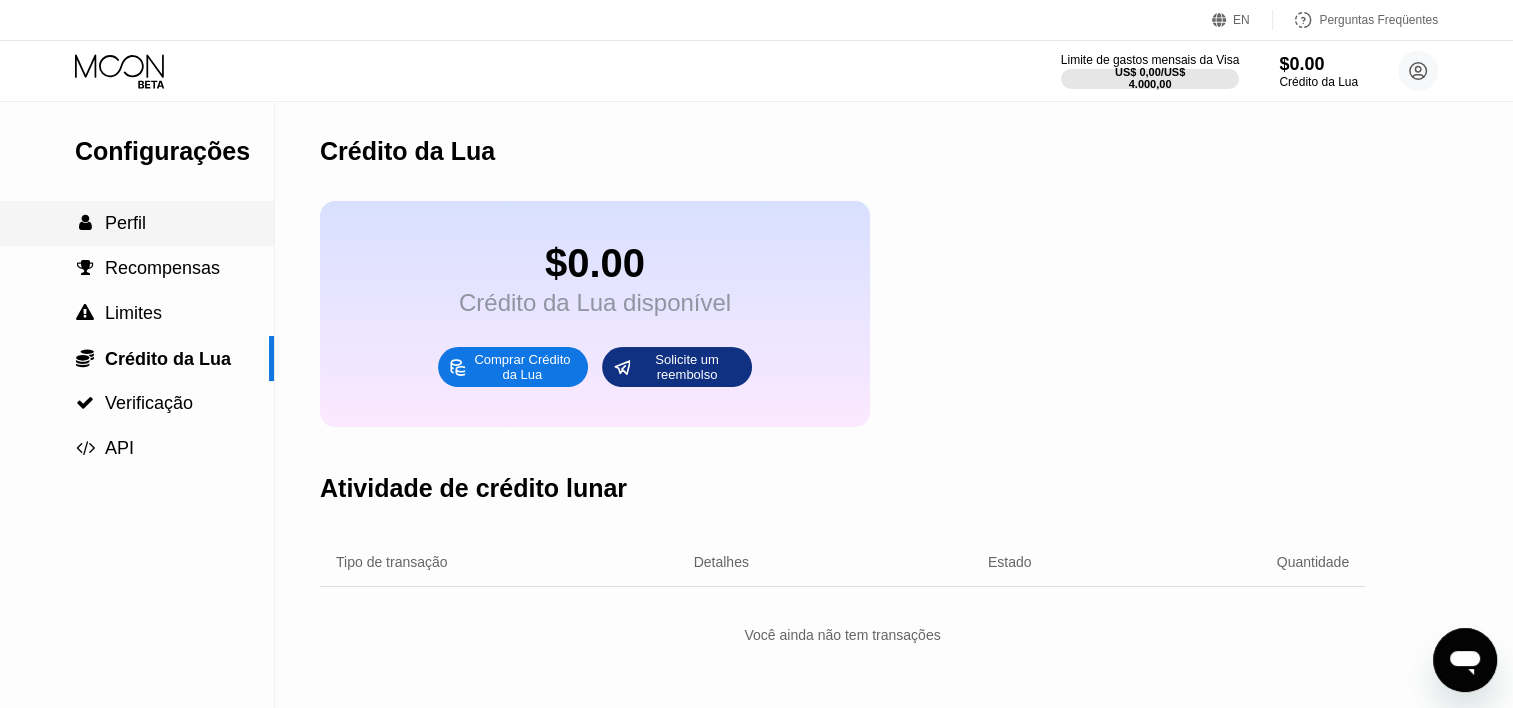 click on "Perfil" at bounding box center (125, 223) 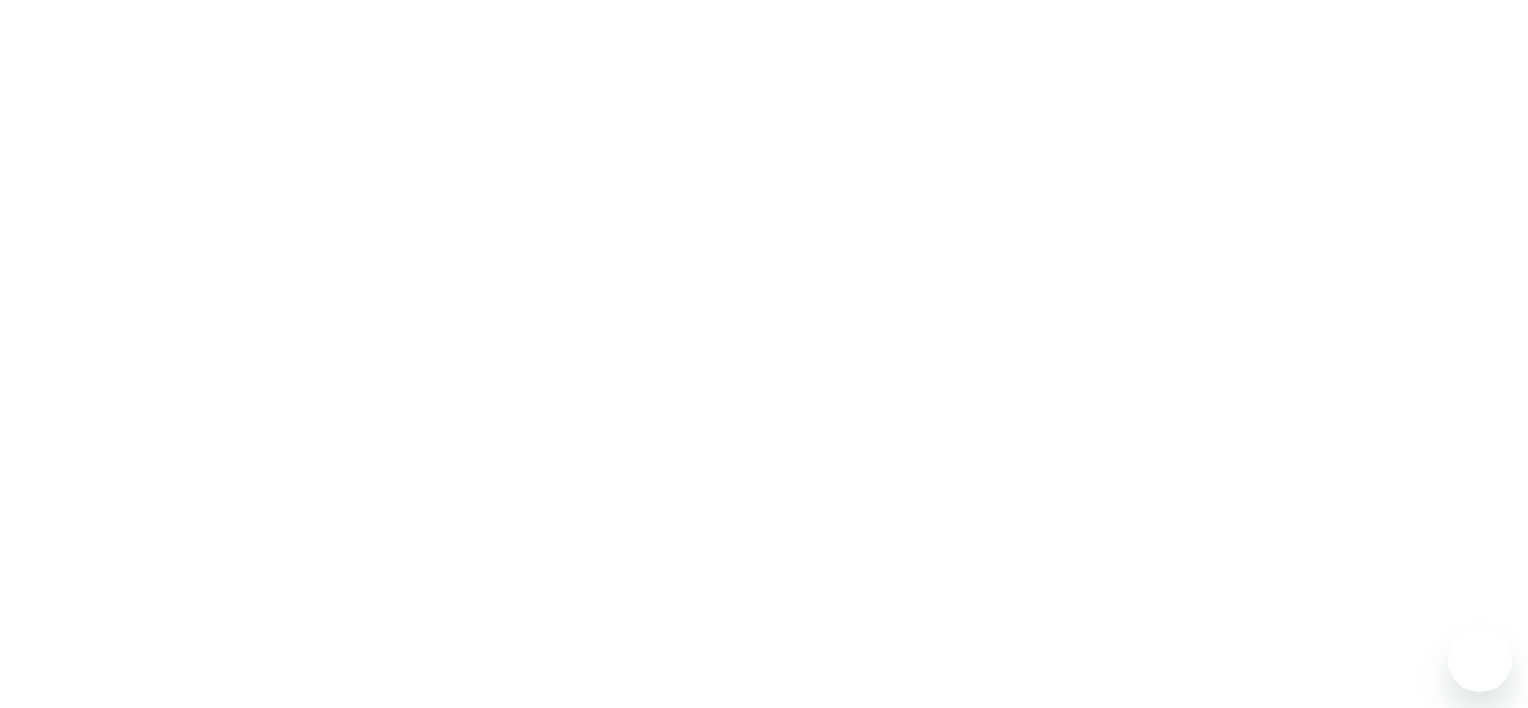 scroll, scrollTop: 0, scrollLeft: 0, axis: both 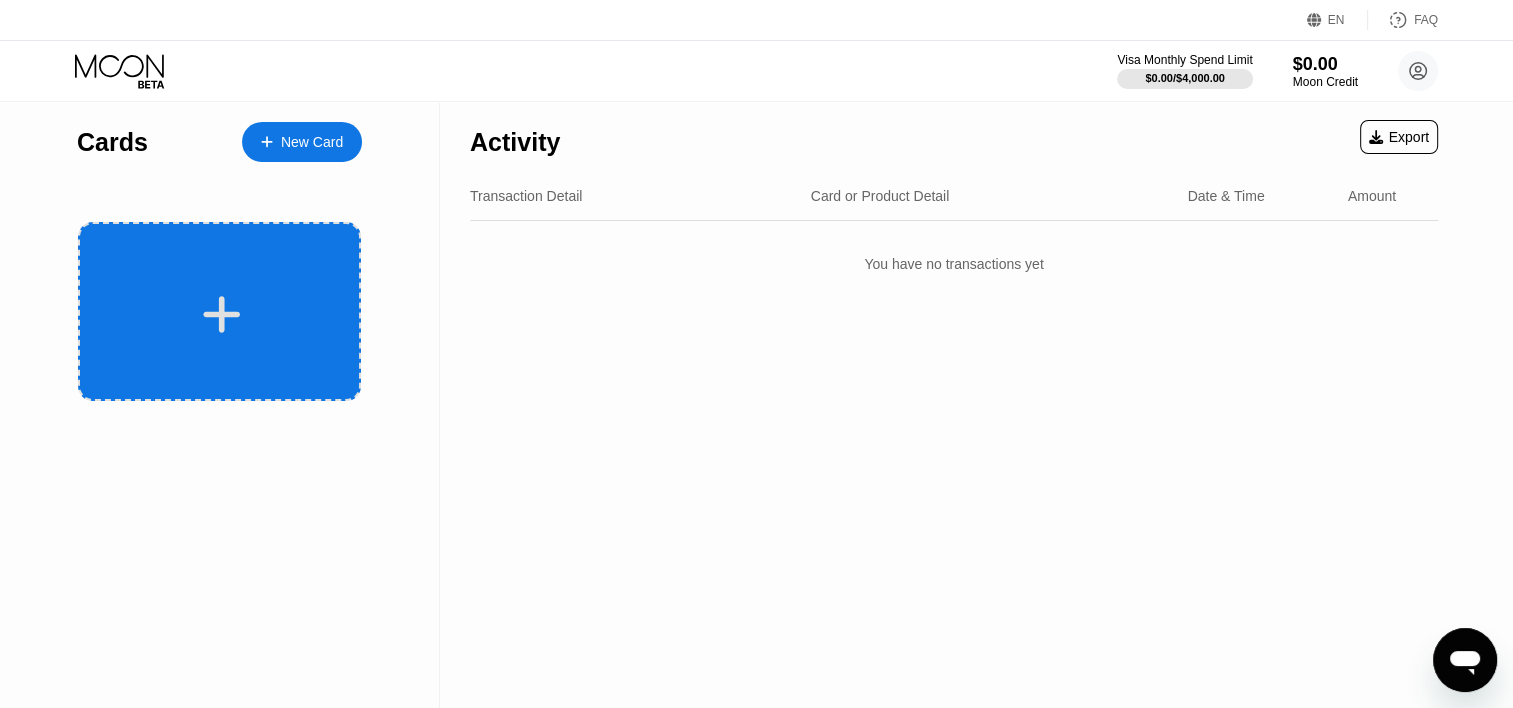 click 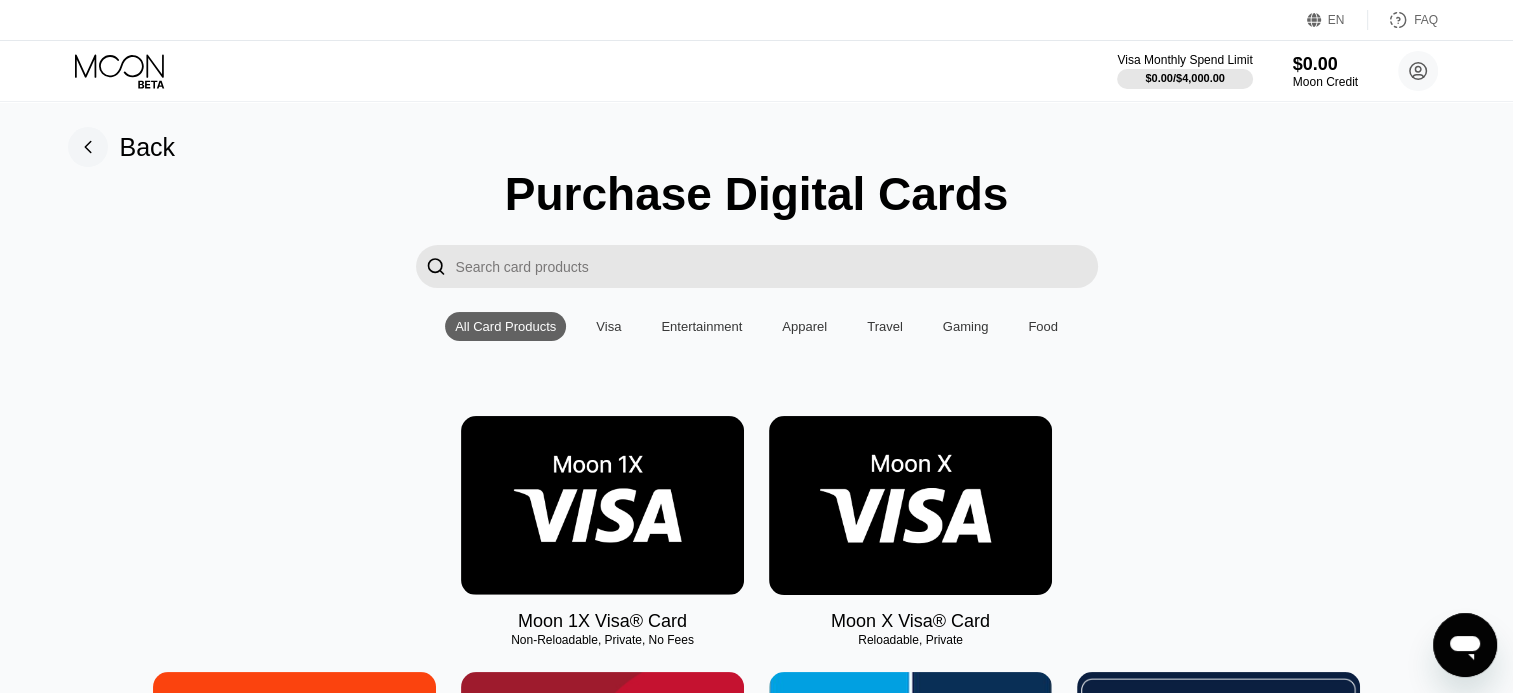 scroll, scrollTop: 0, scrollLeft: 0, axis: both 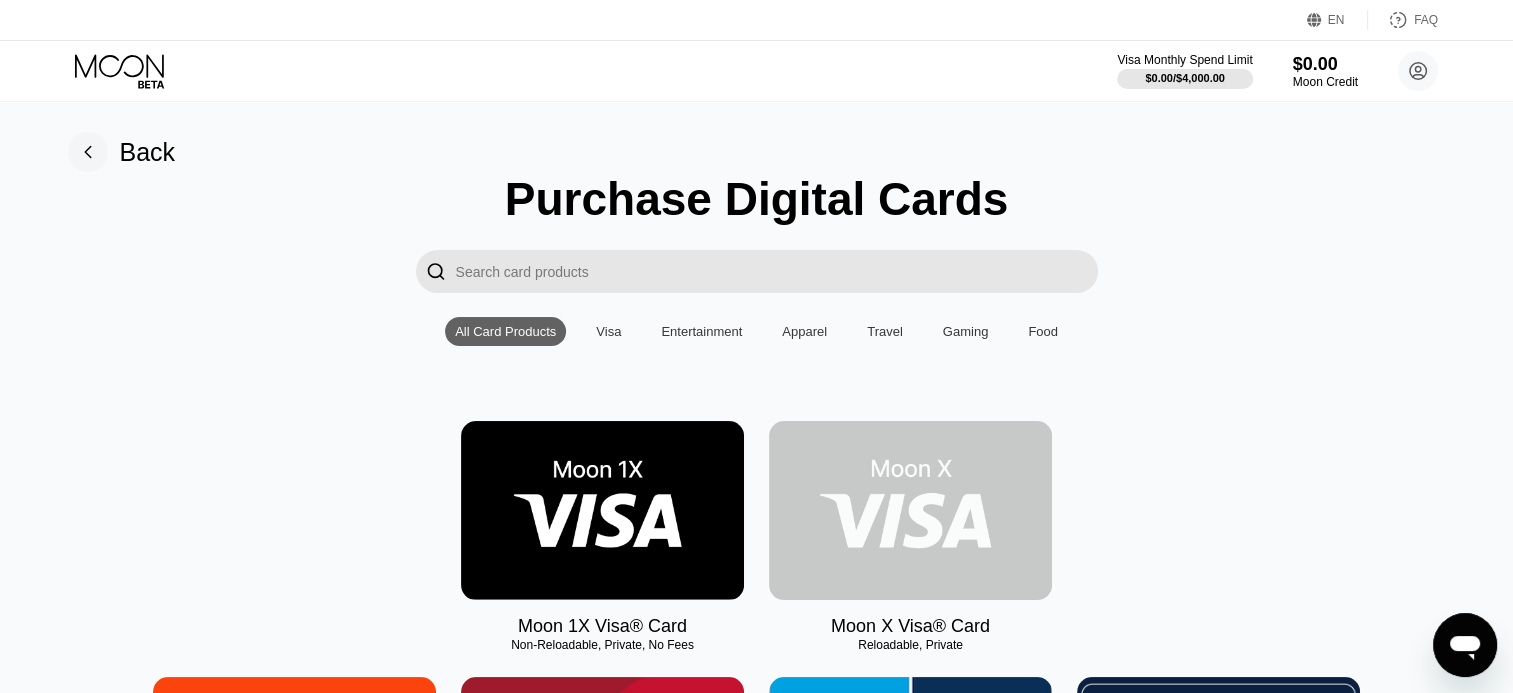 click at bounding box center [910, 510] 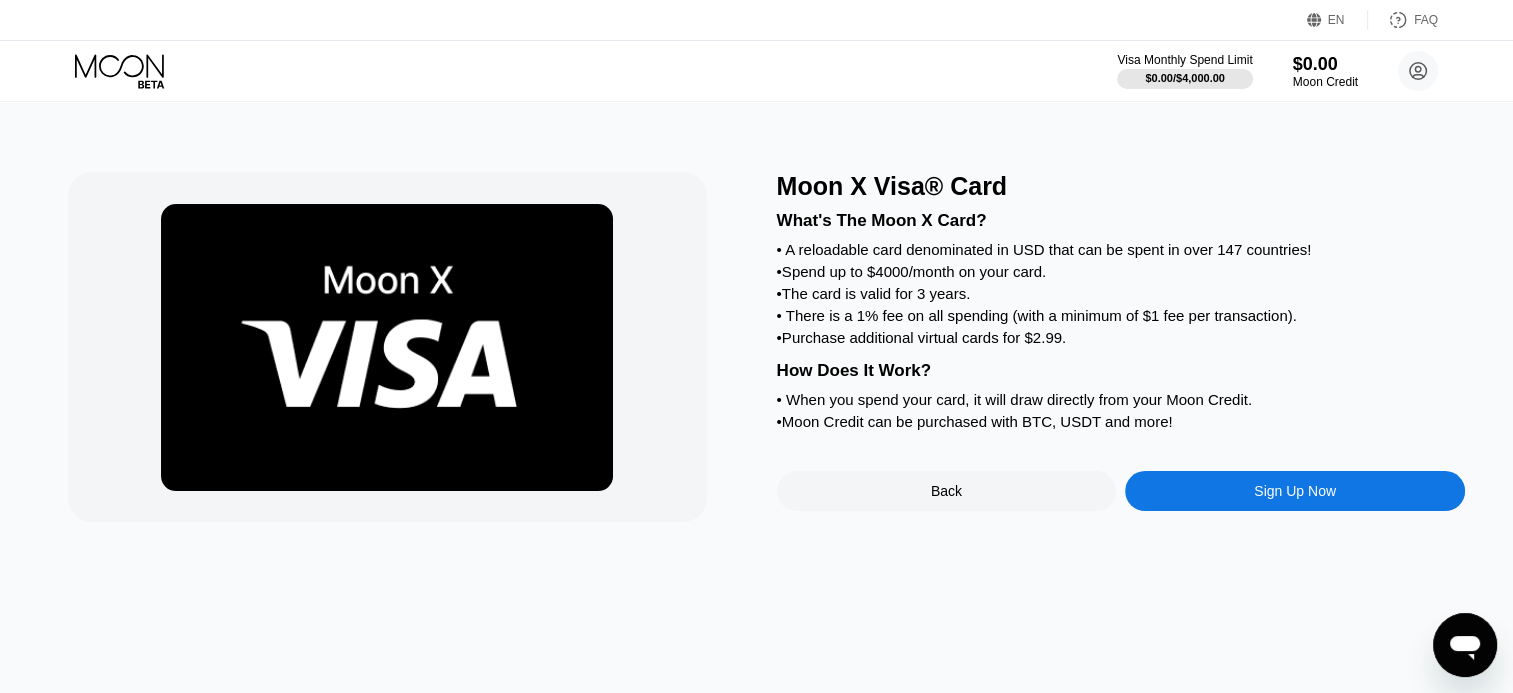 click on "Sign Up Now" at bounding box center (1295, 491) 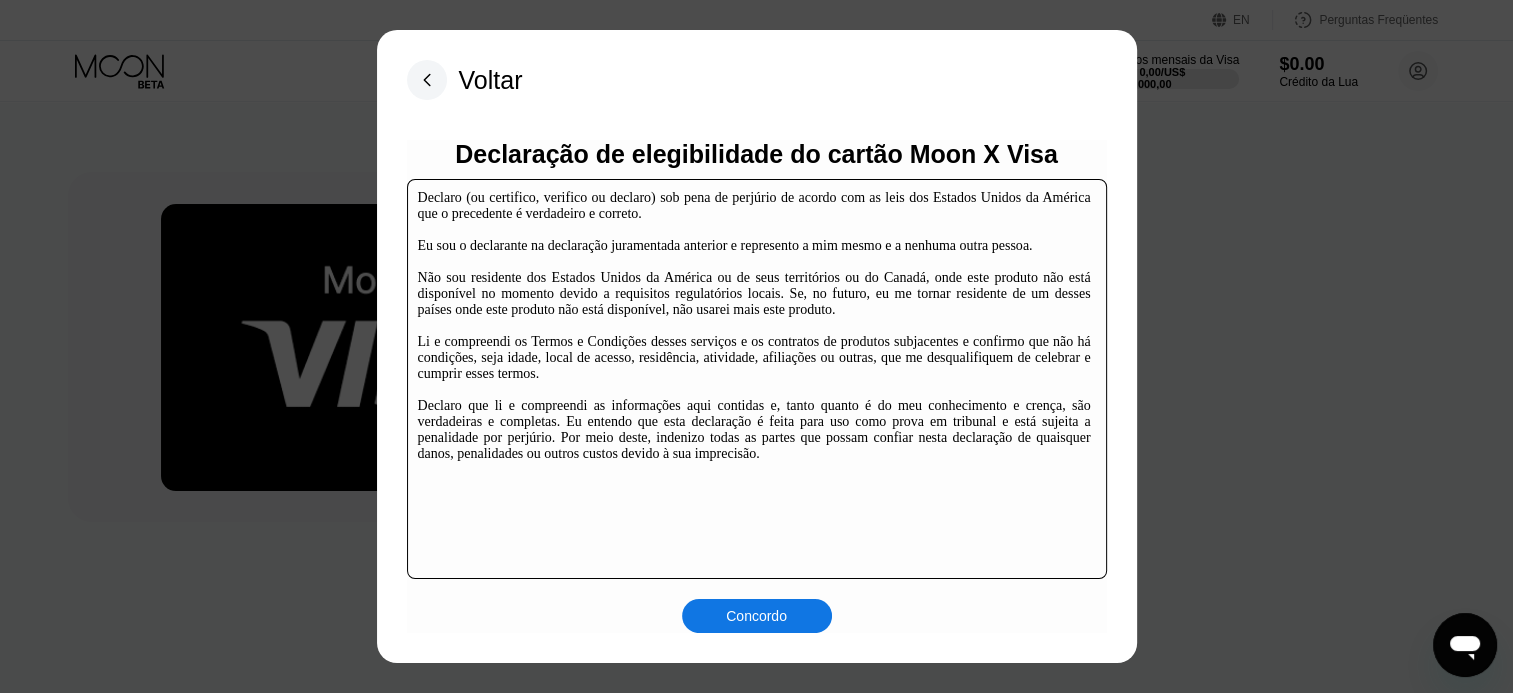 click on "Concordo" at bounding box center (757, 616) 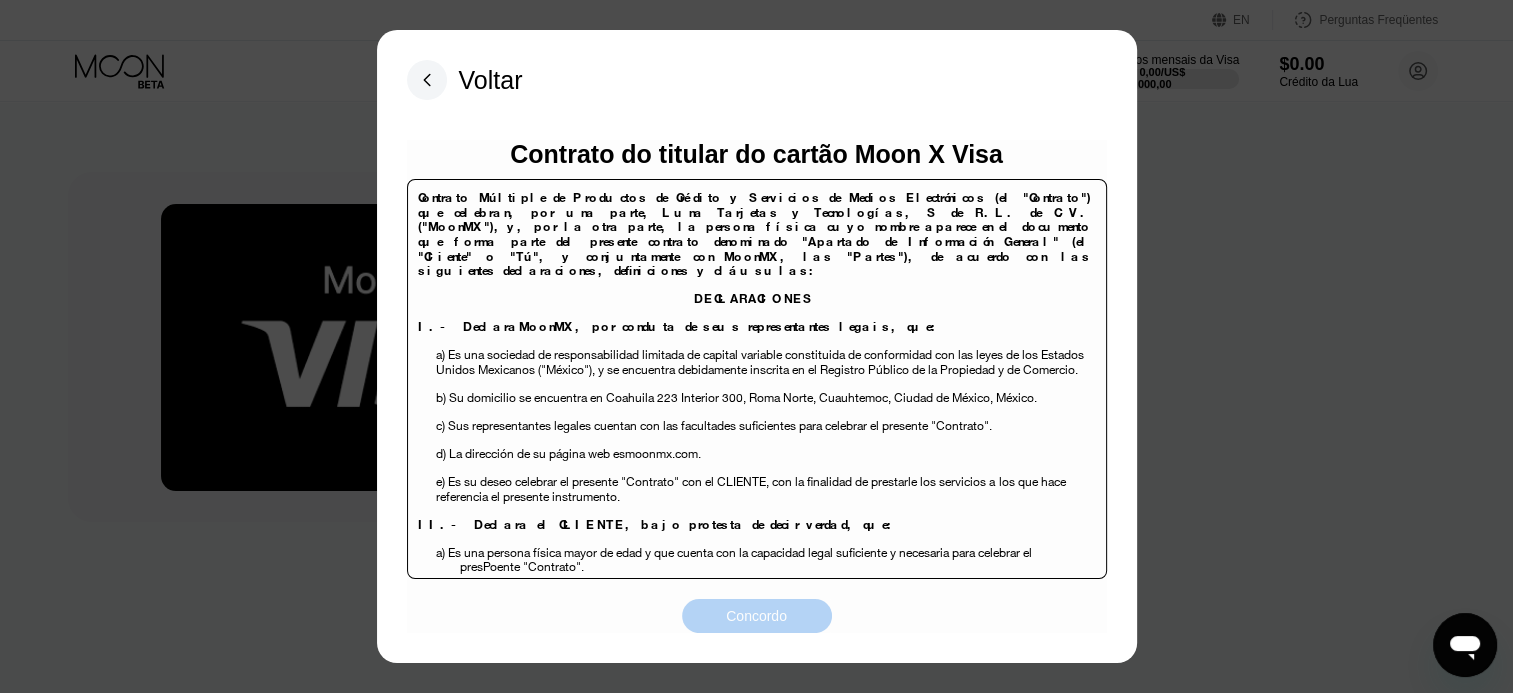 click on "Concordo" at bounding box center (757, 616) 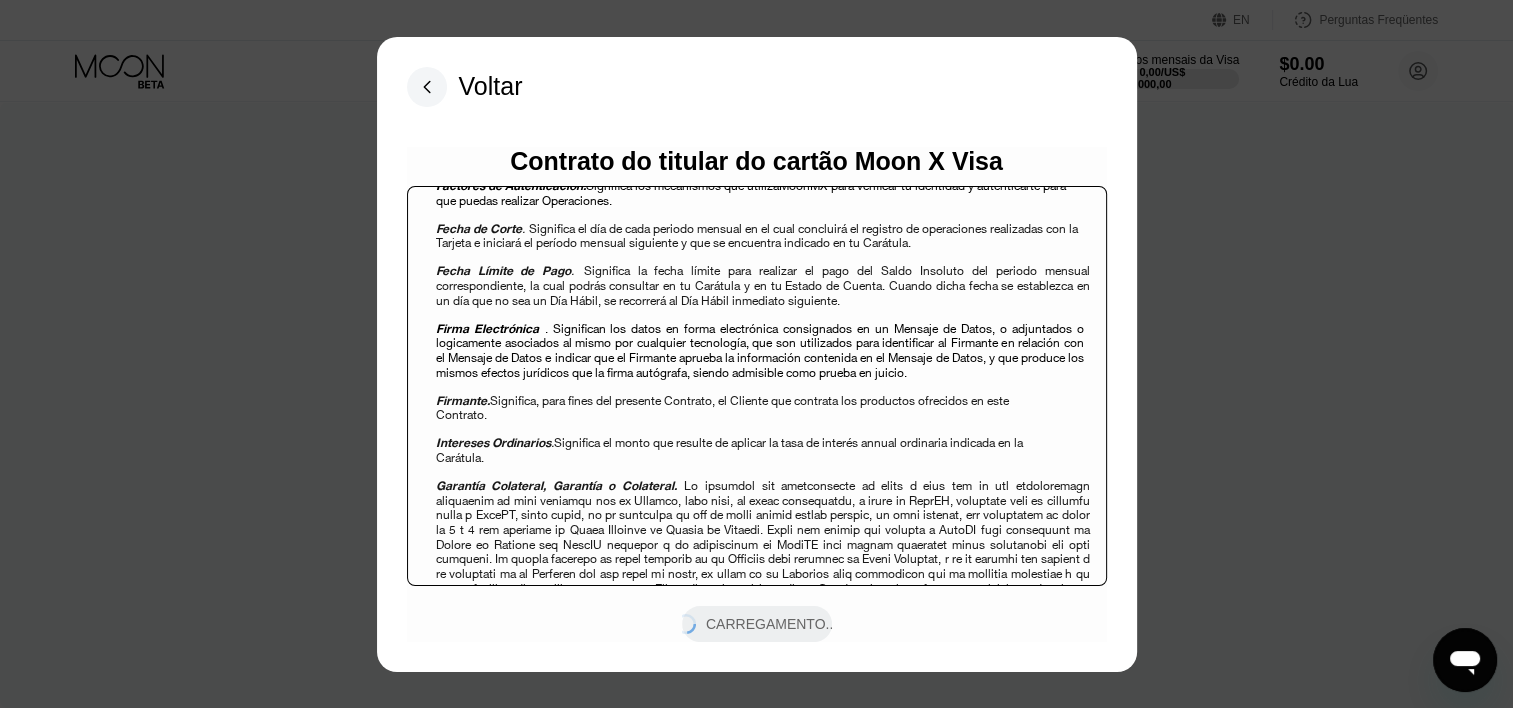 scroll, scrollTop: 1200, scrollLeft: 0, axis: vertical 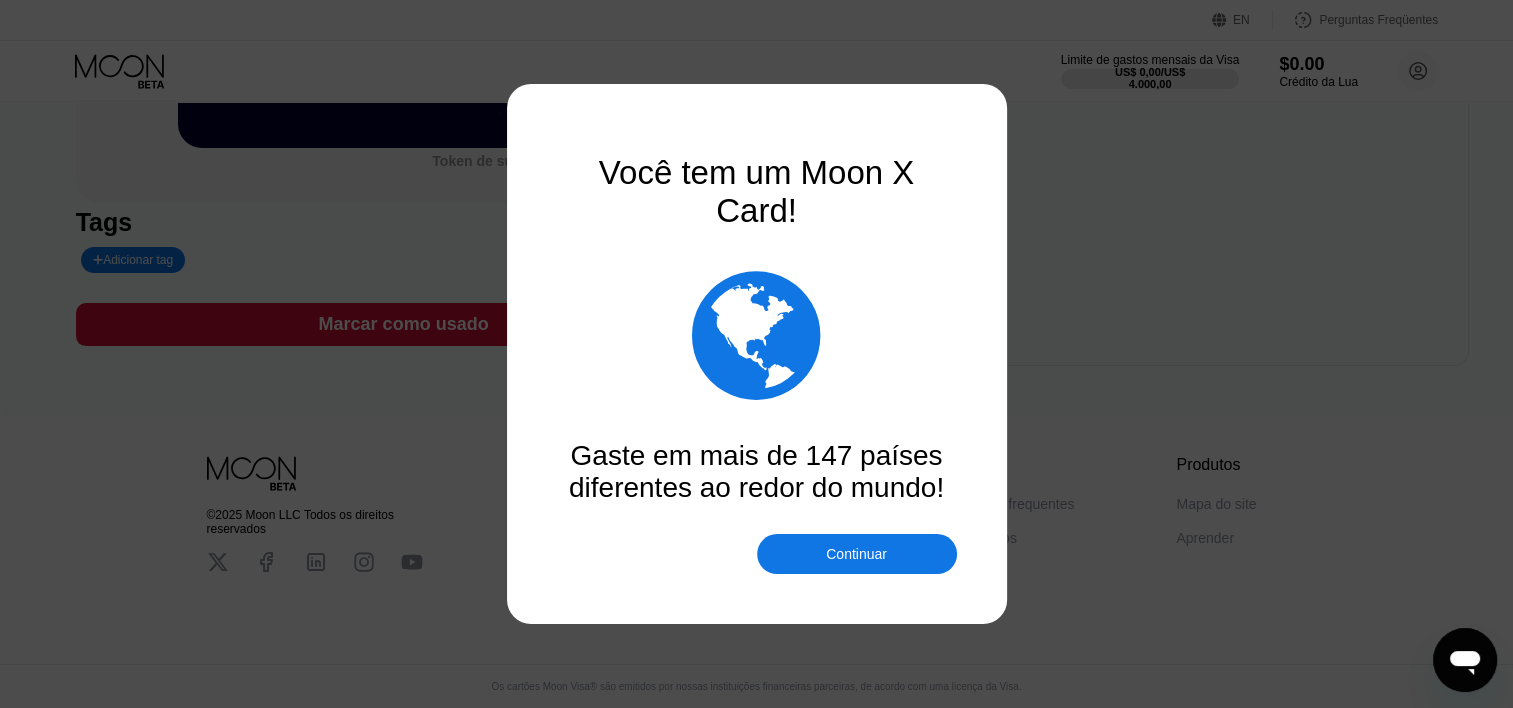click on "Continuar" at bounding box center (857, 554) 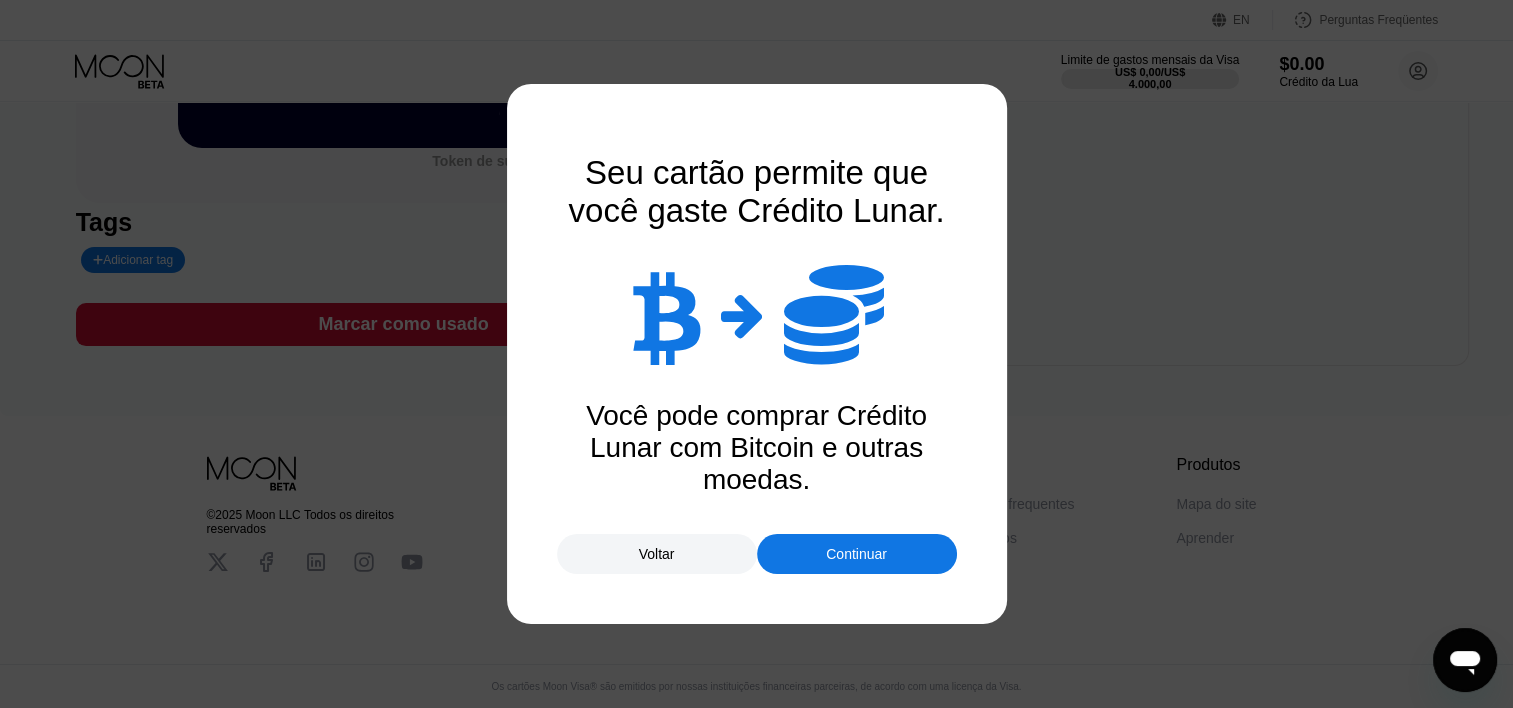 click on "Continuar" at bounding box center (856, 554) 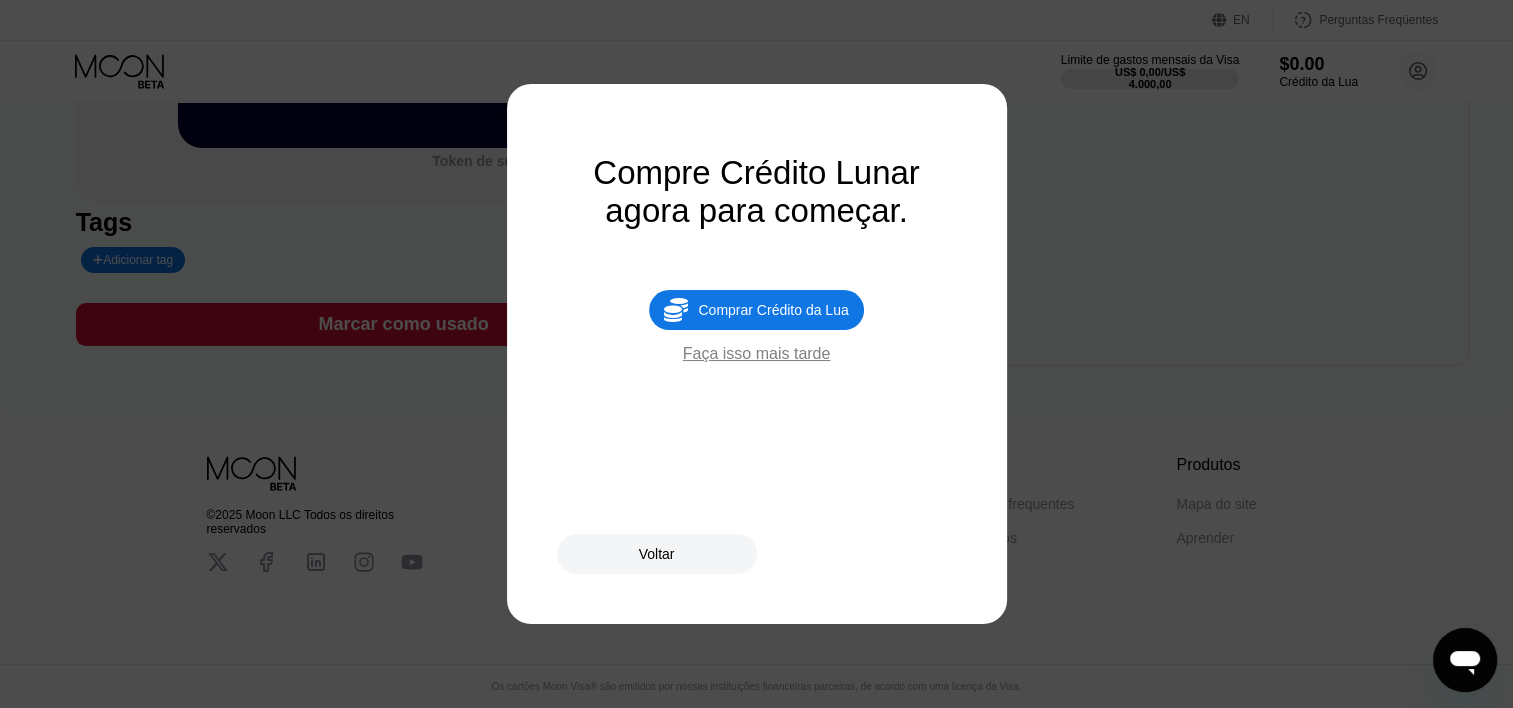 click at bounding box center [764, 354] 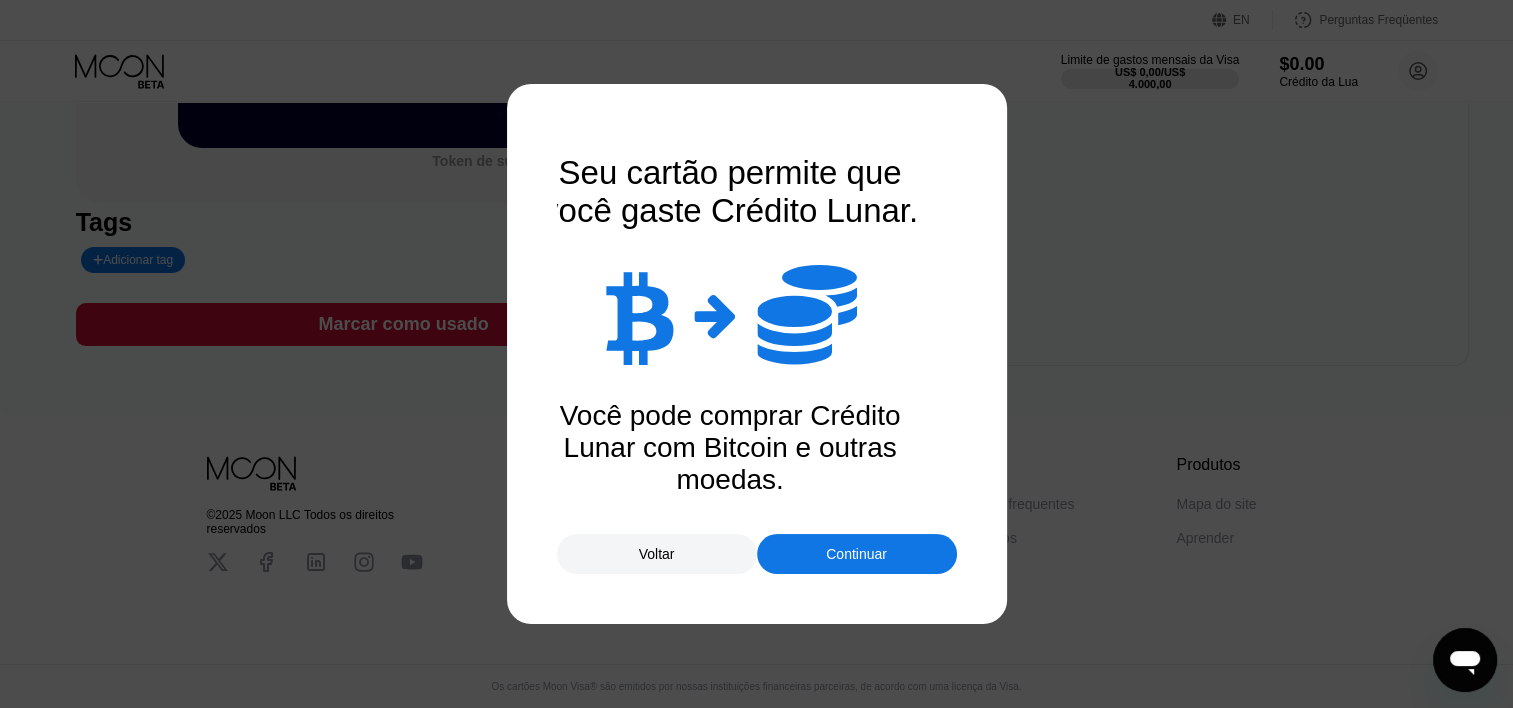 click at bounding box center [764, 354] 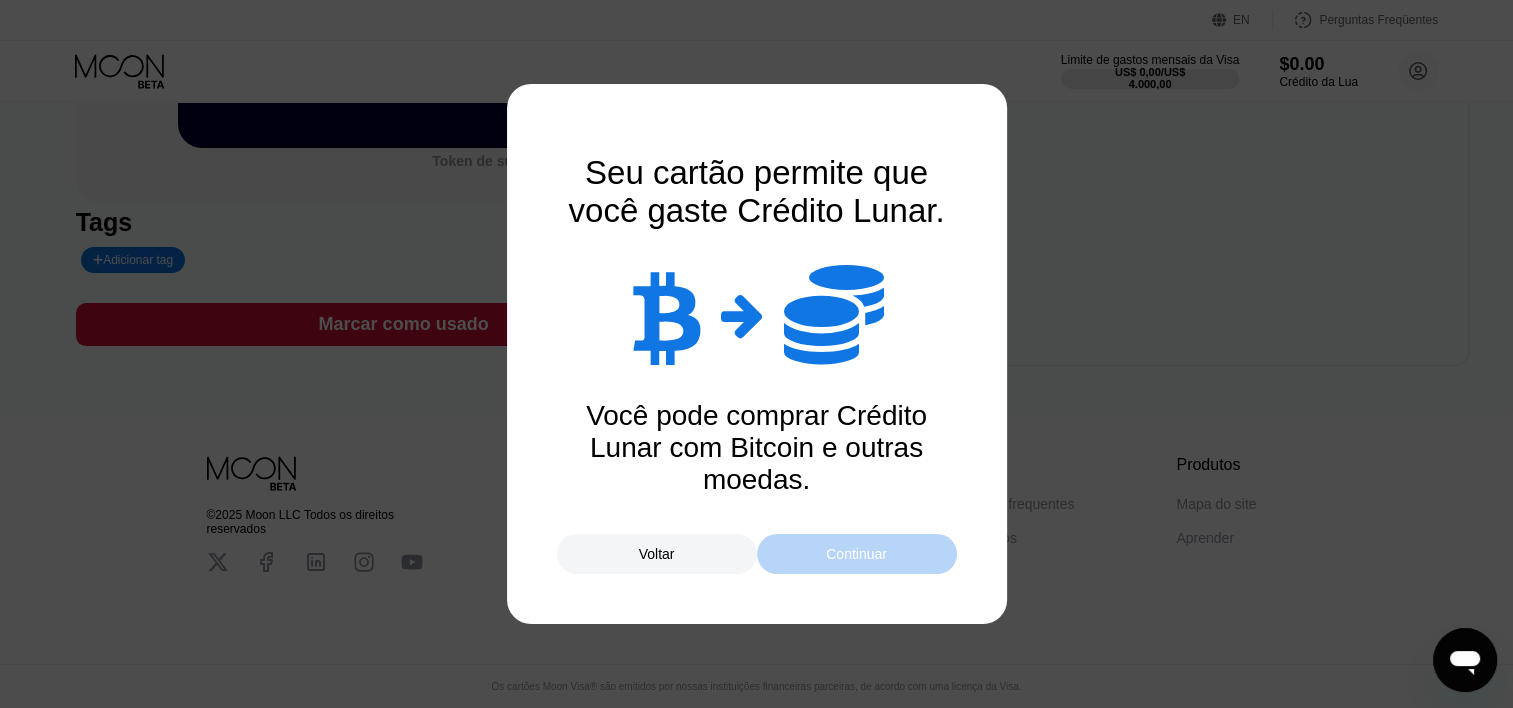 click on "Continuar" at bounding box center [856, 554] 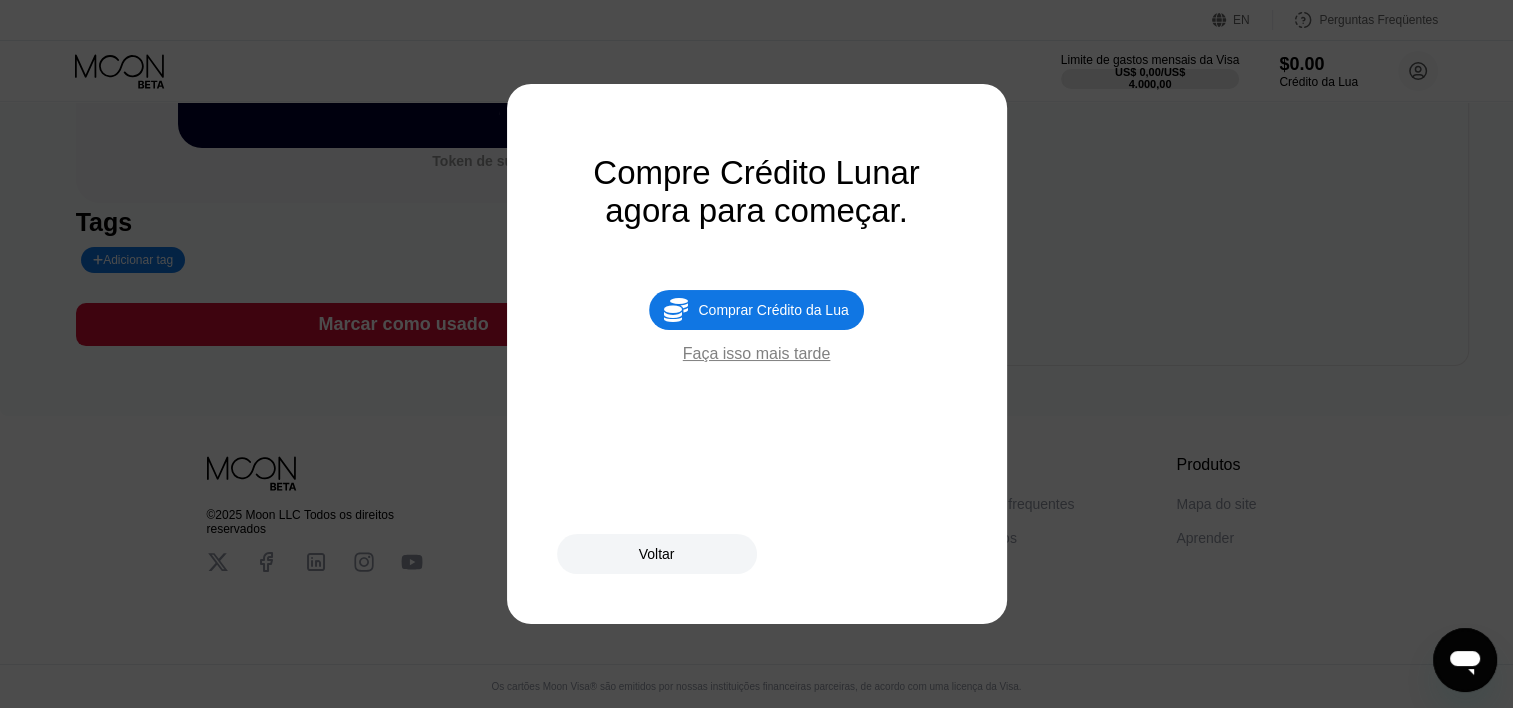 click on "Faça isso mais tarde" at bounding box center (757, 354) 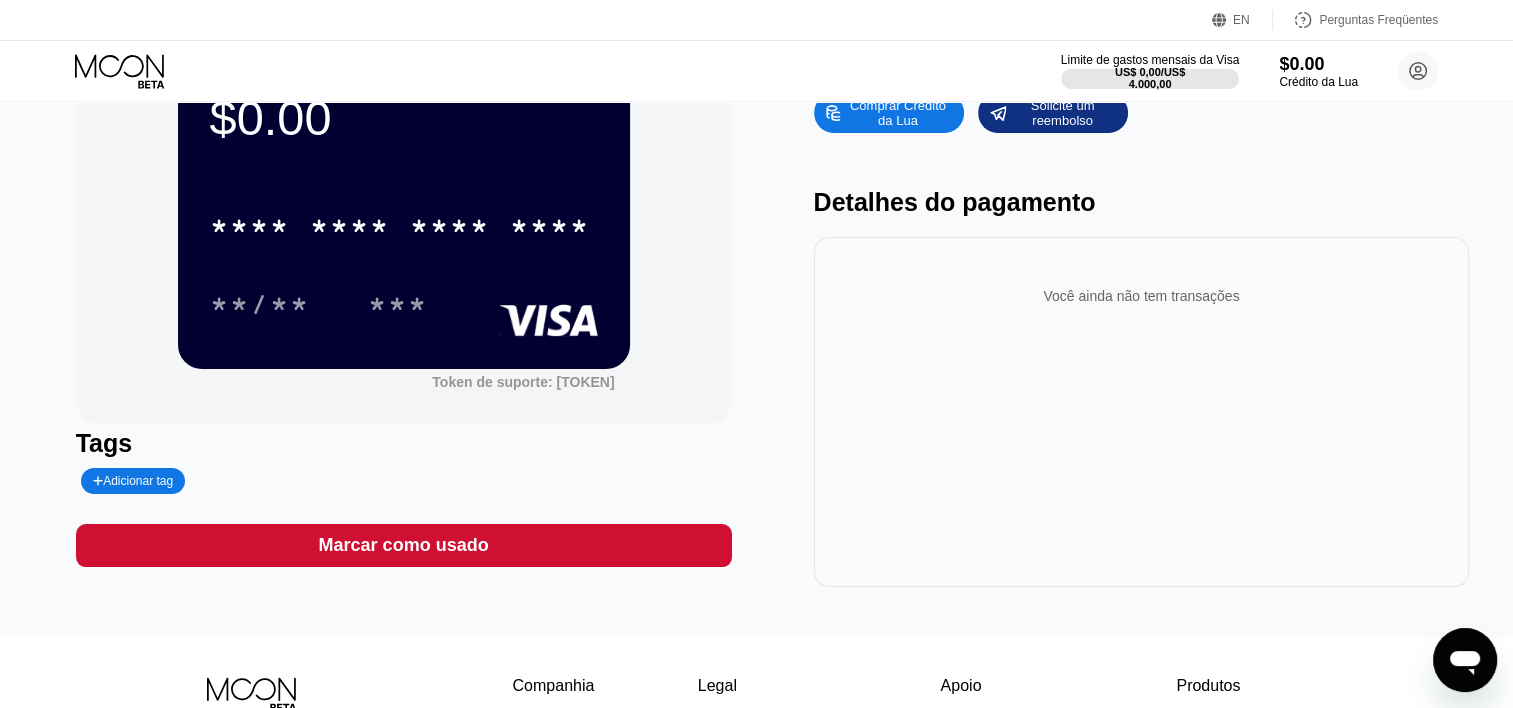 scroll, scrollTop: 0, scrollLeft: 0, axis: both 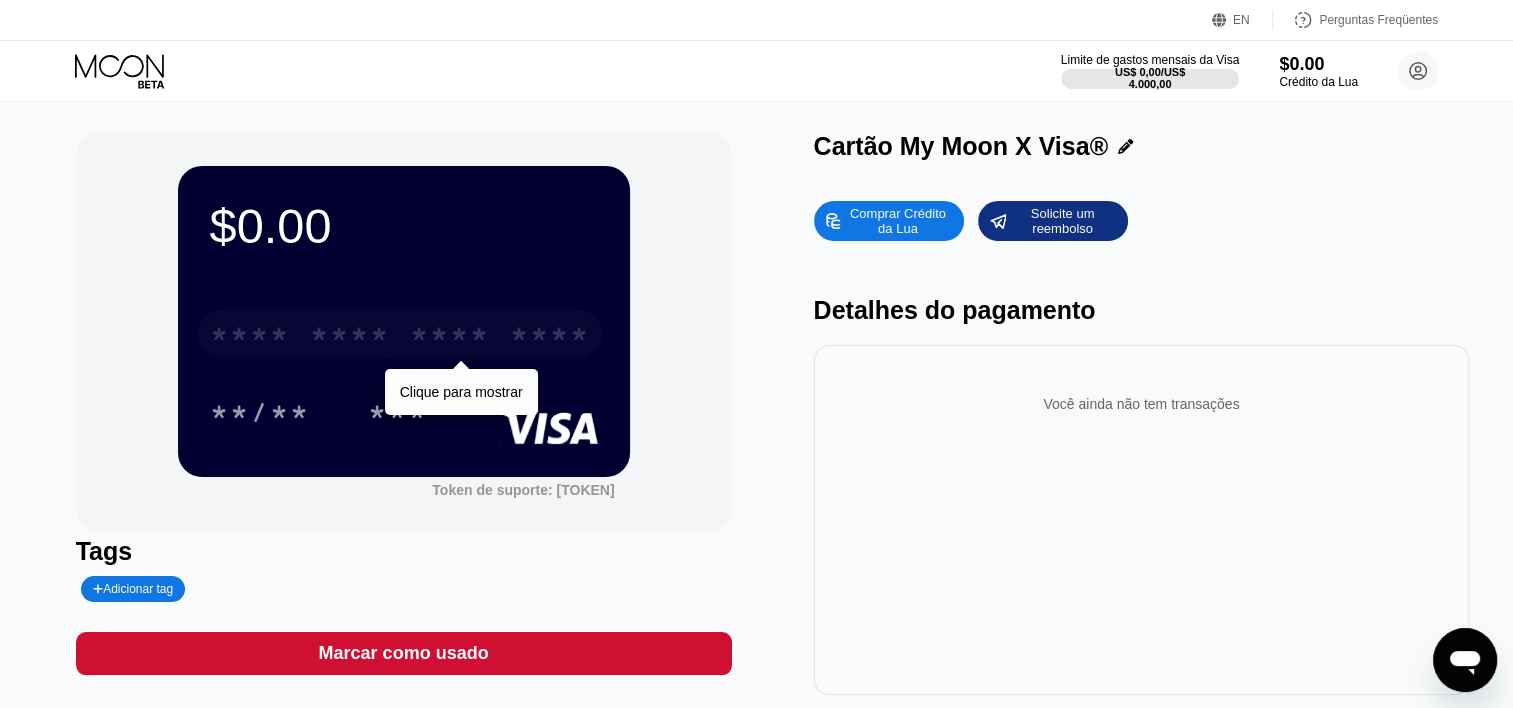 click on "* * * *" at bounding box center [250, 337] 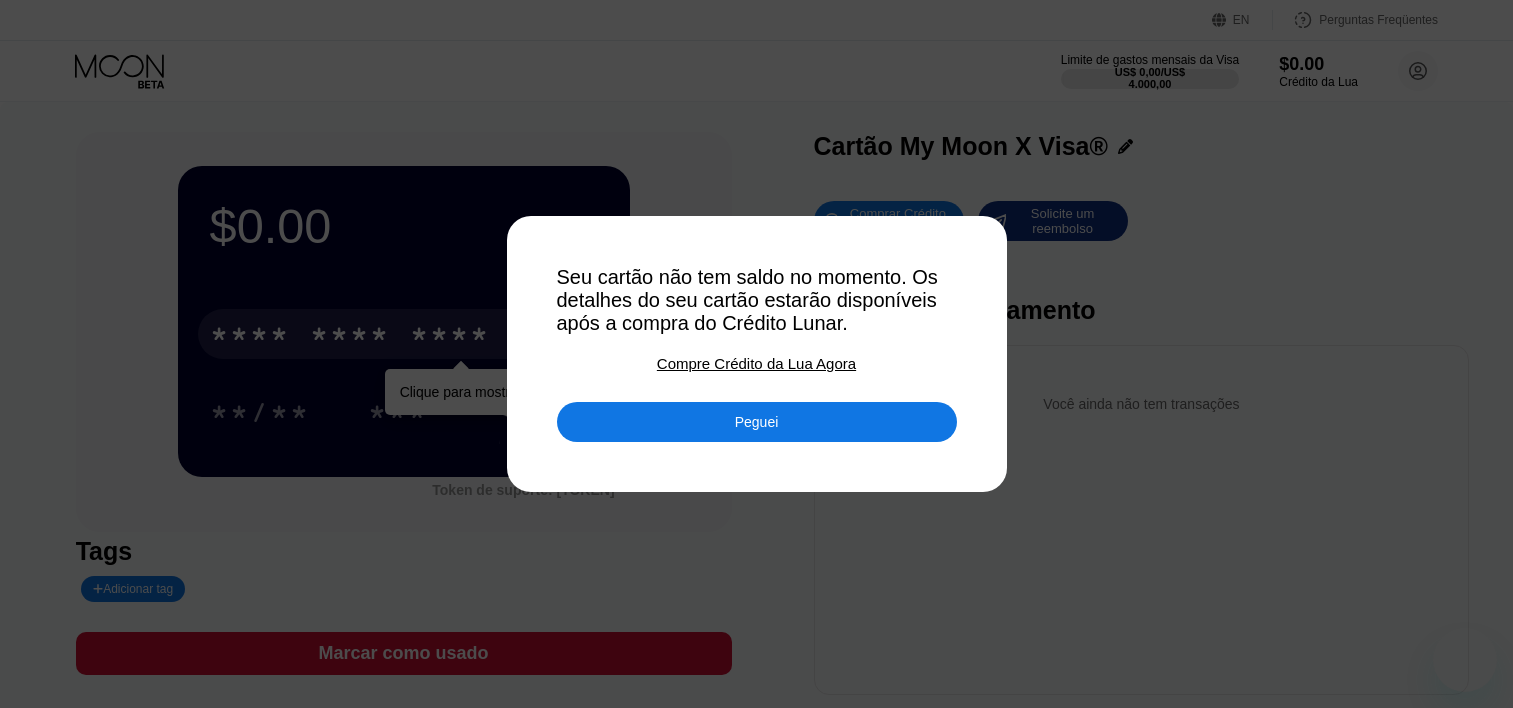 scroll, scrollTop: 0, scrollLeft: 0, axis: both 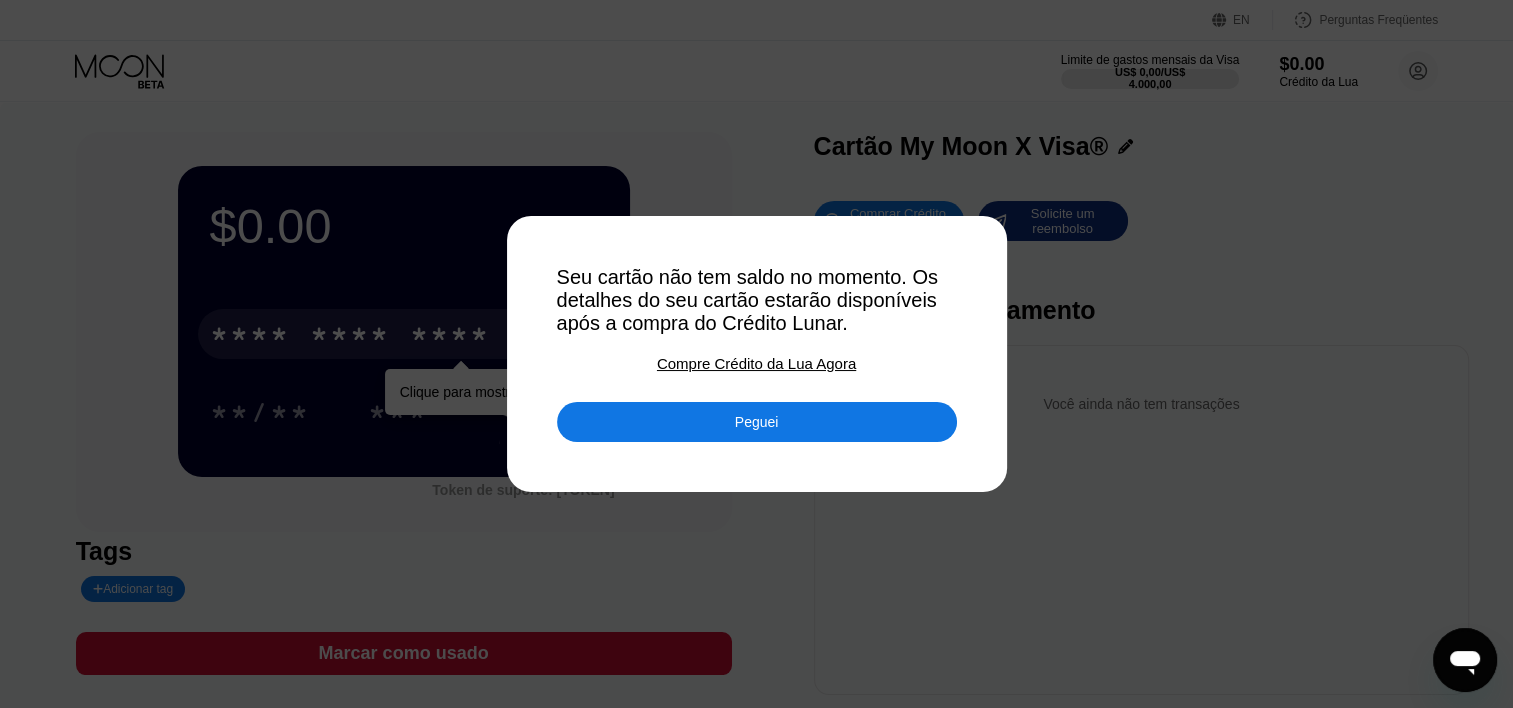 click on "Peguei" at bounding box center [757, 422] 